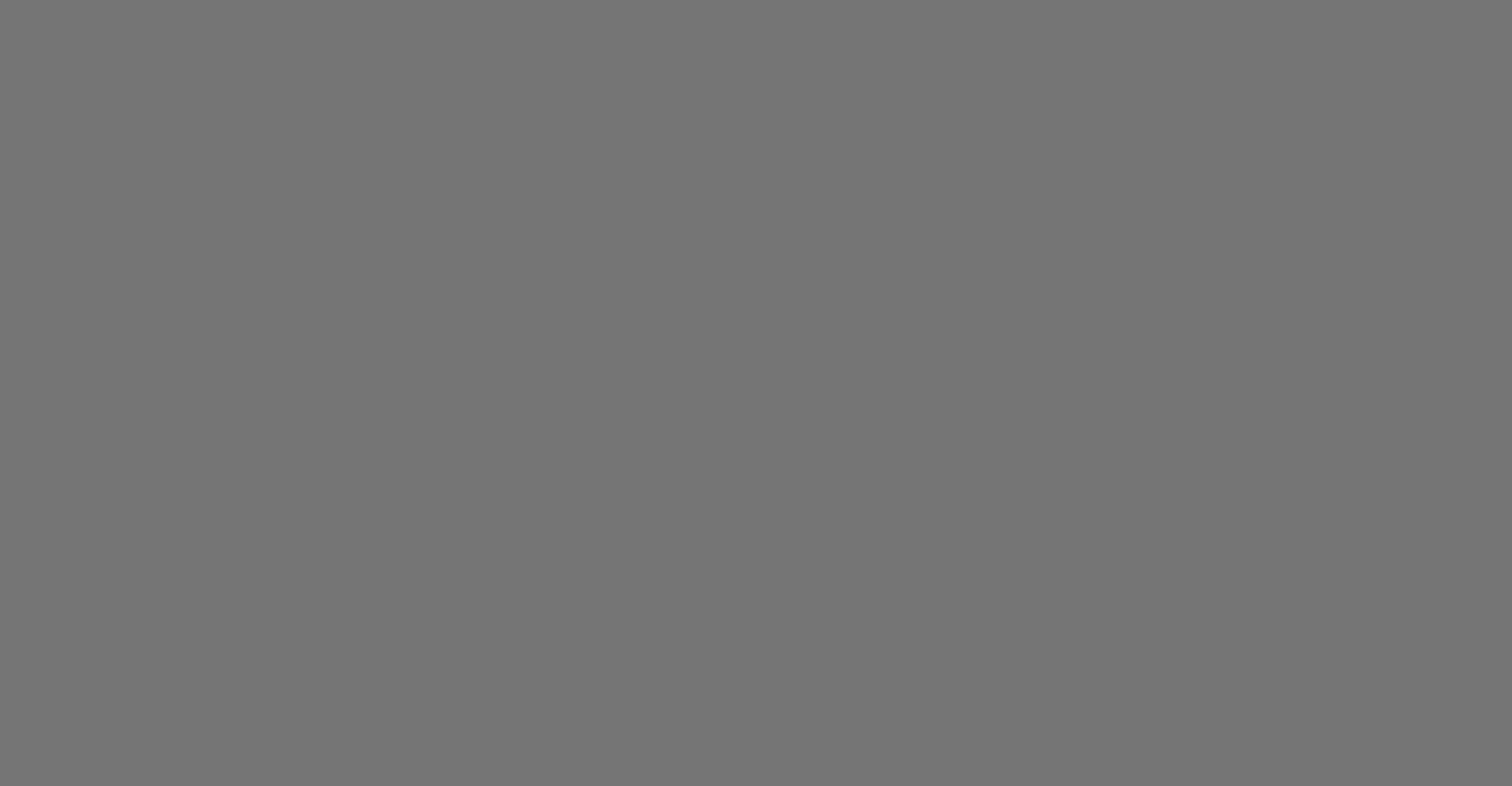 scroll, scrollTop: 0, scrollLeft: 0, axis: both 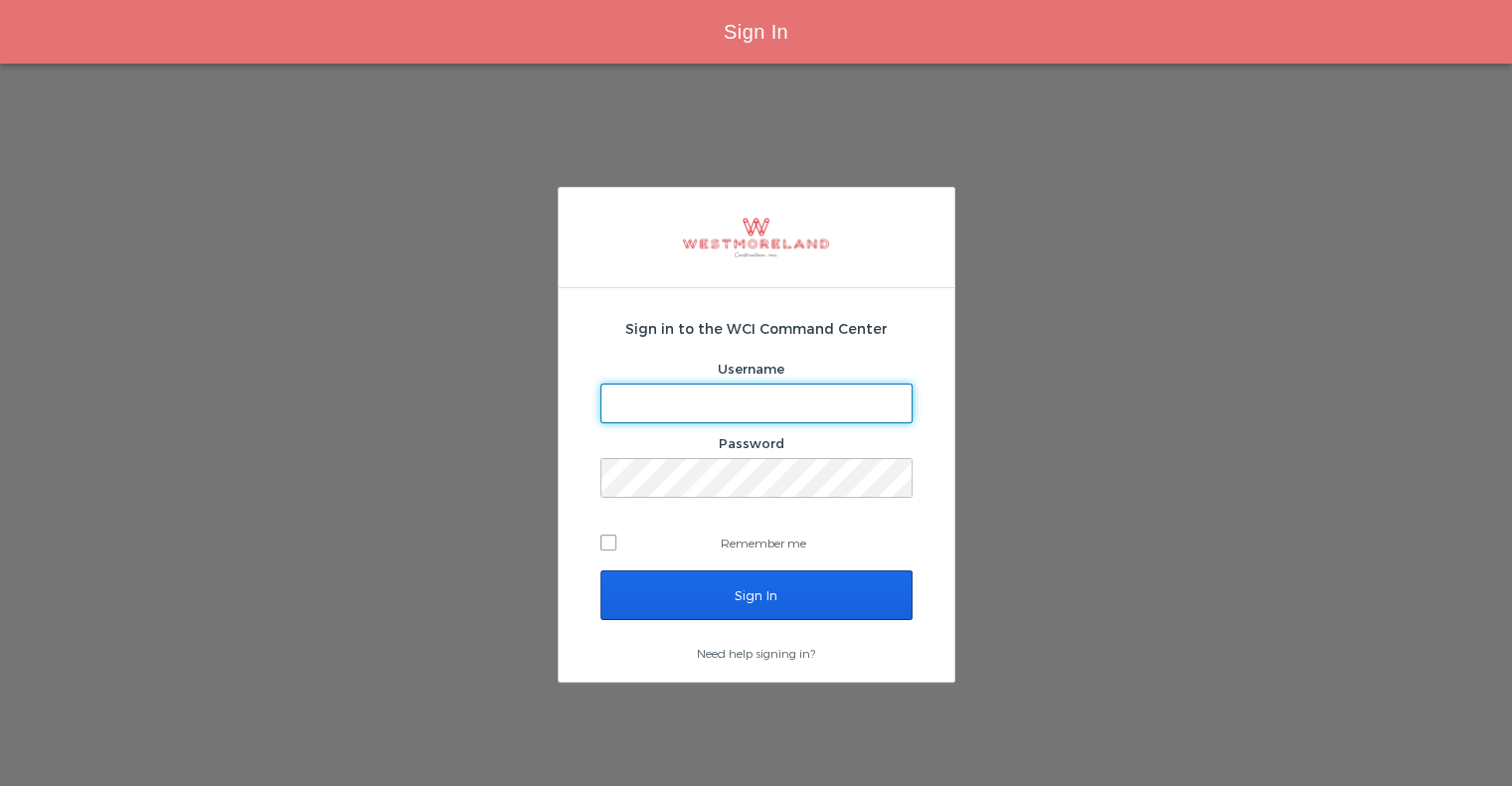 type on "[EMAIL]" 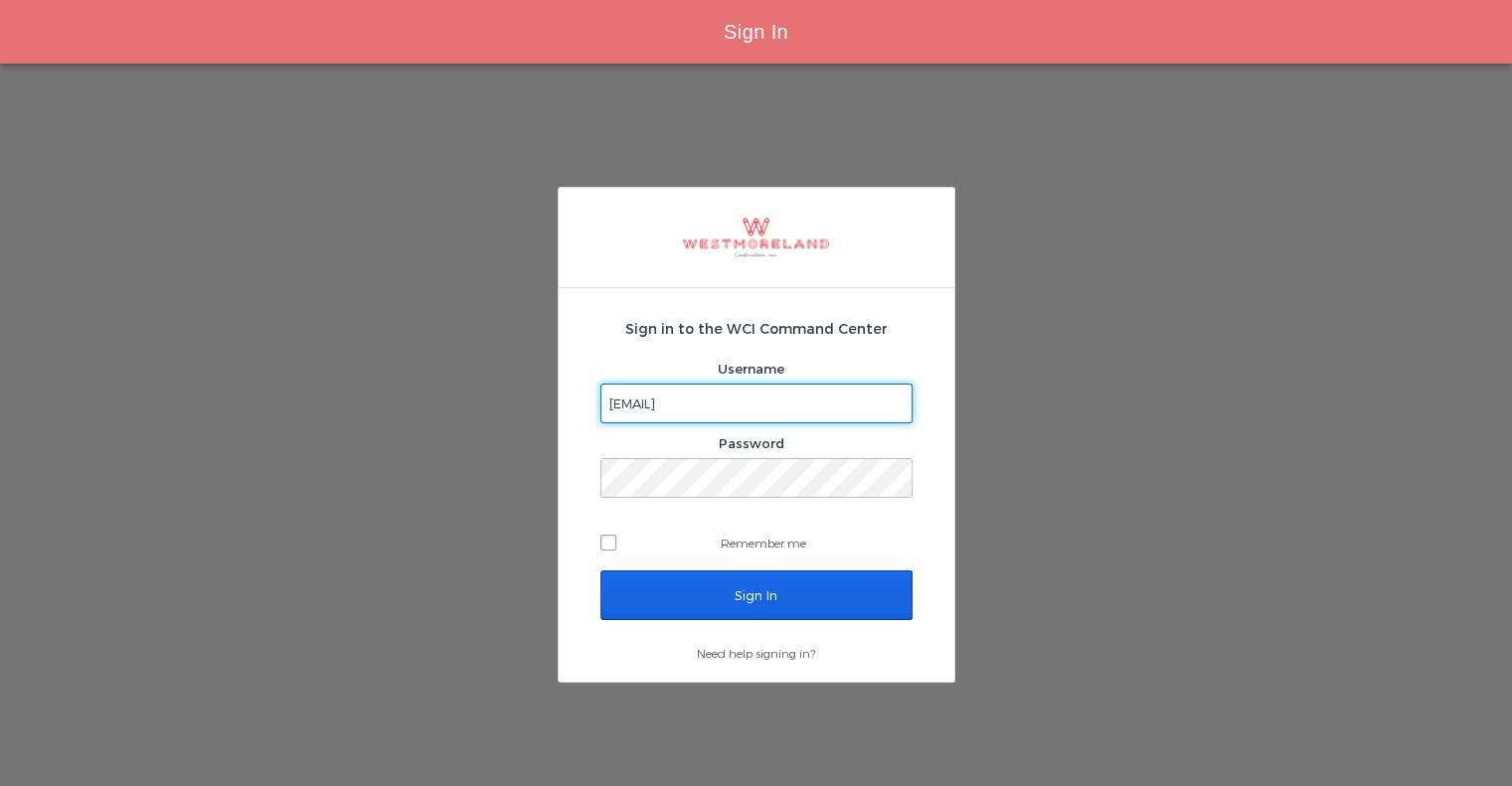 click on "Sign In" at bounding box center (756, 595) 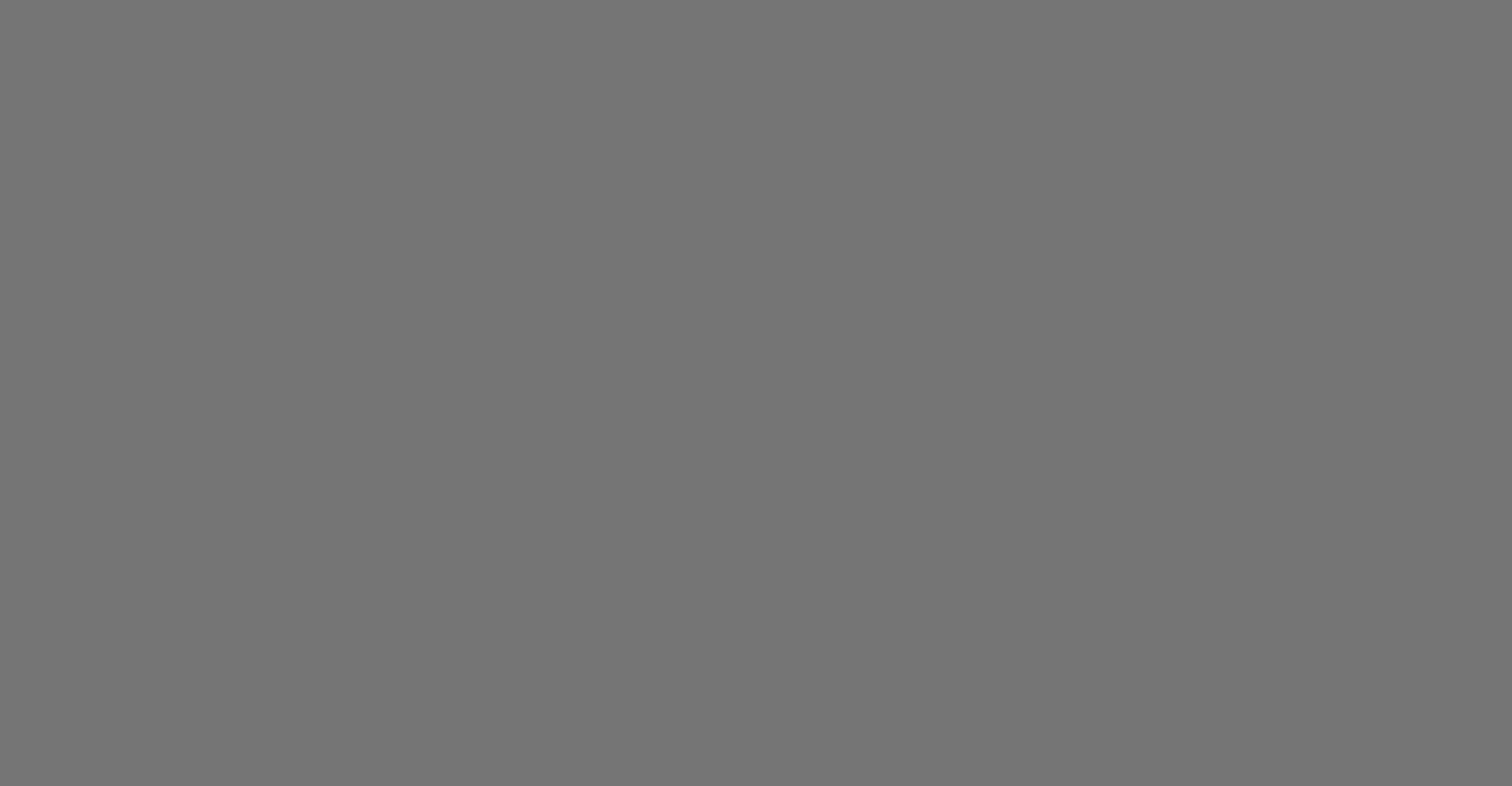 scroll, scrollTop: 0, scrollLeft: 0, axis: both 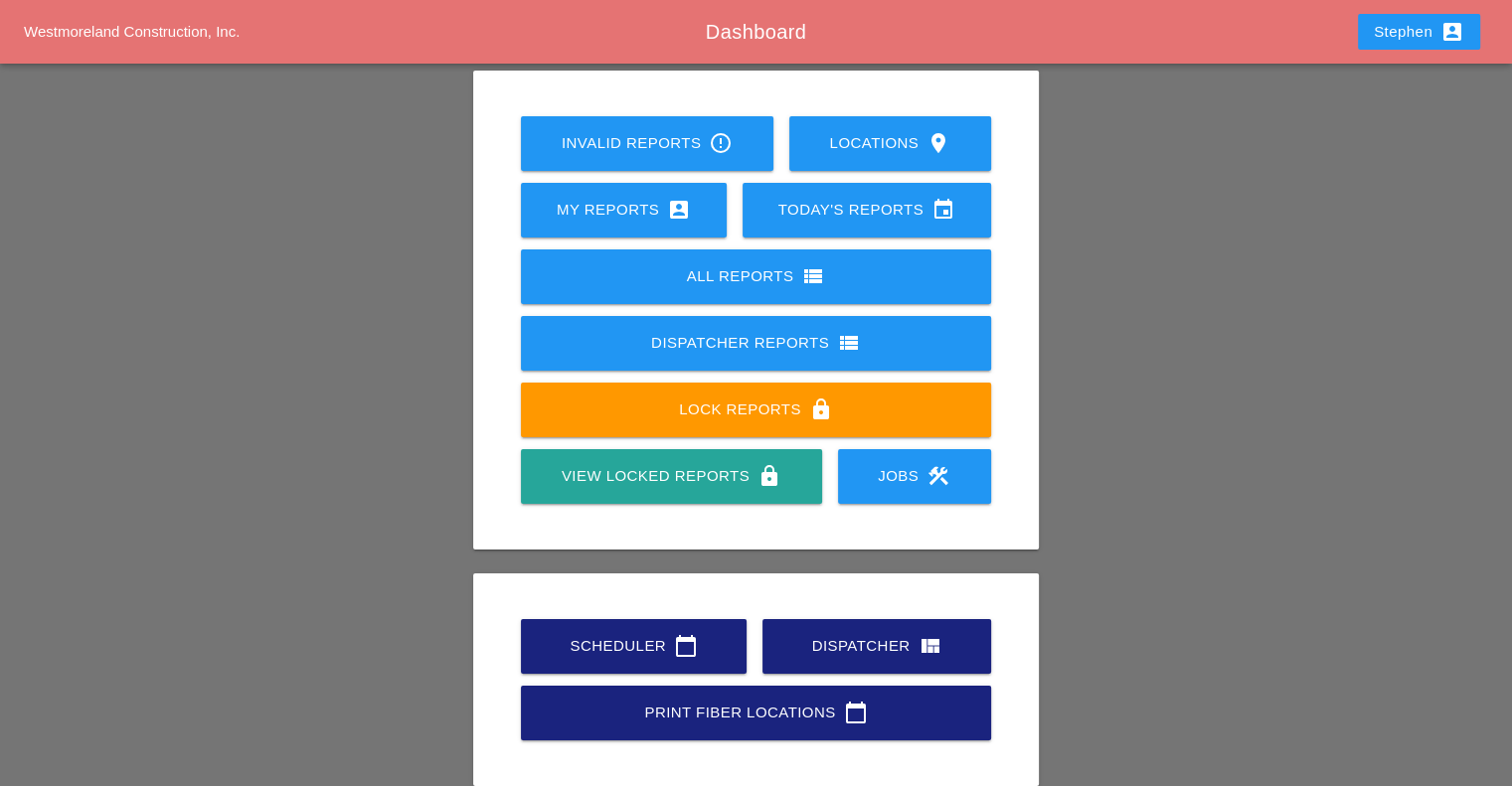 click on "Scheduler calendar_today" at bounding box center [633, 646] 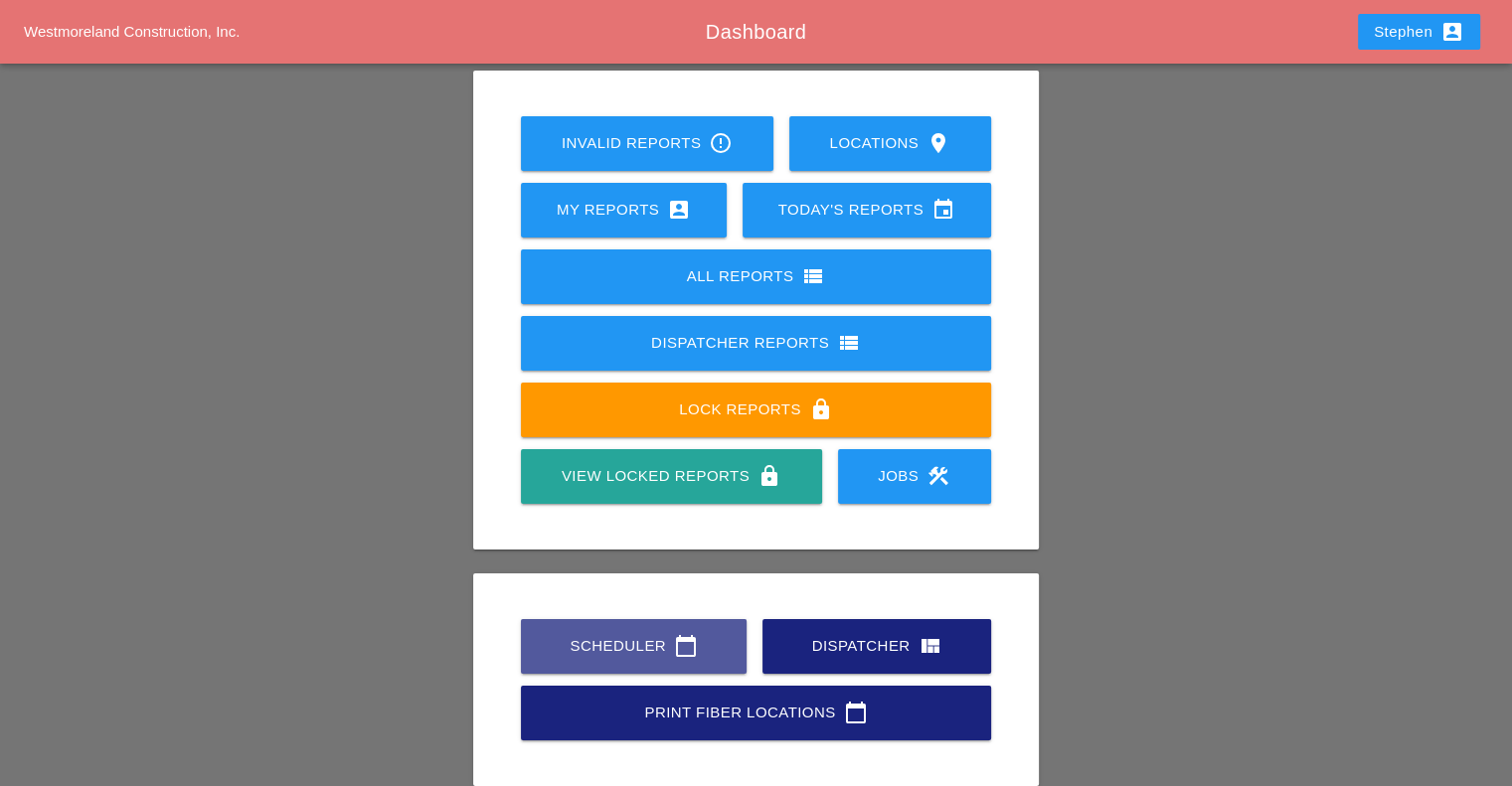 scroll, scrollTop: 0, scrollLeft: 0, axis: both 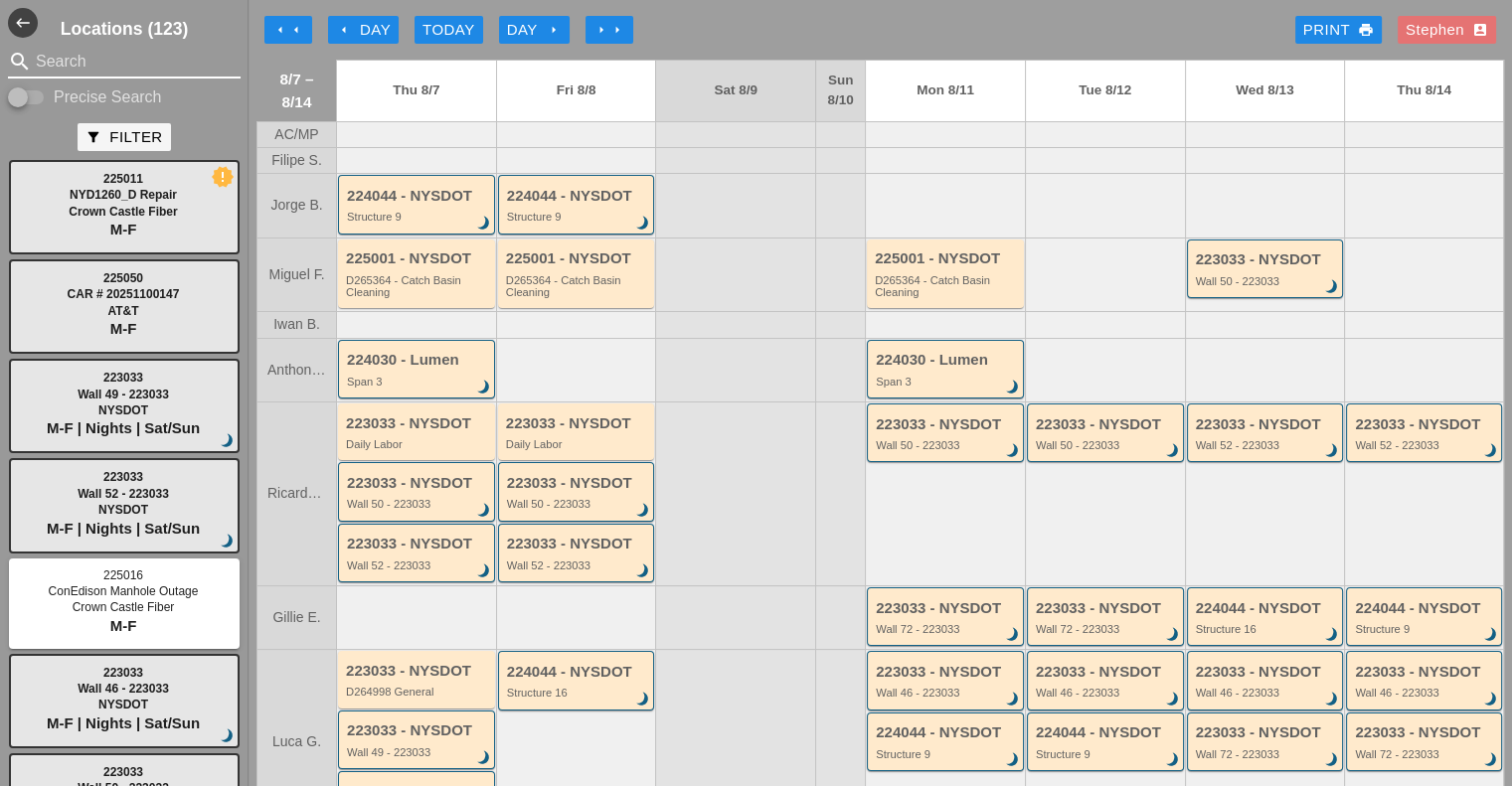 click at bounding box center [124, 62] 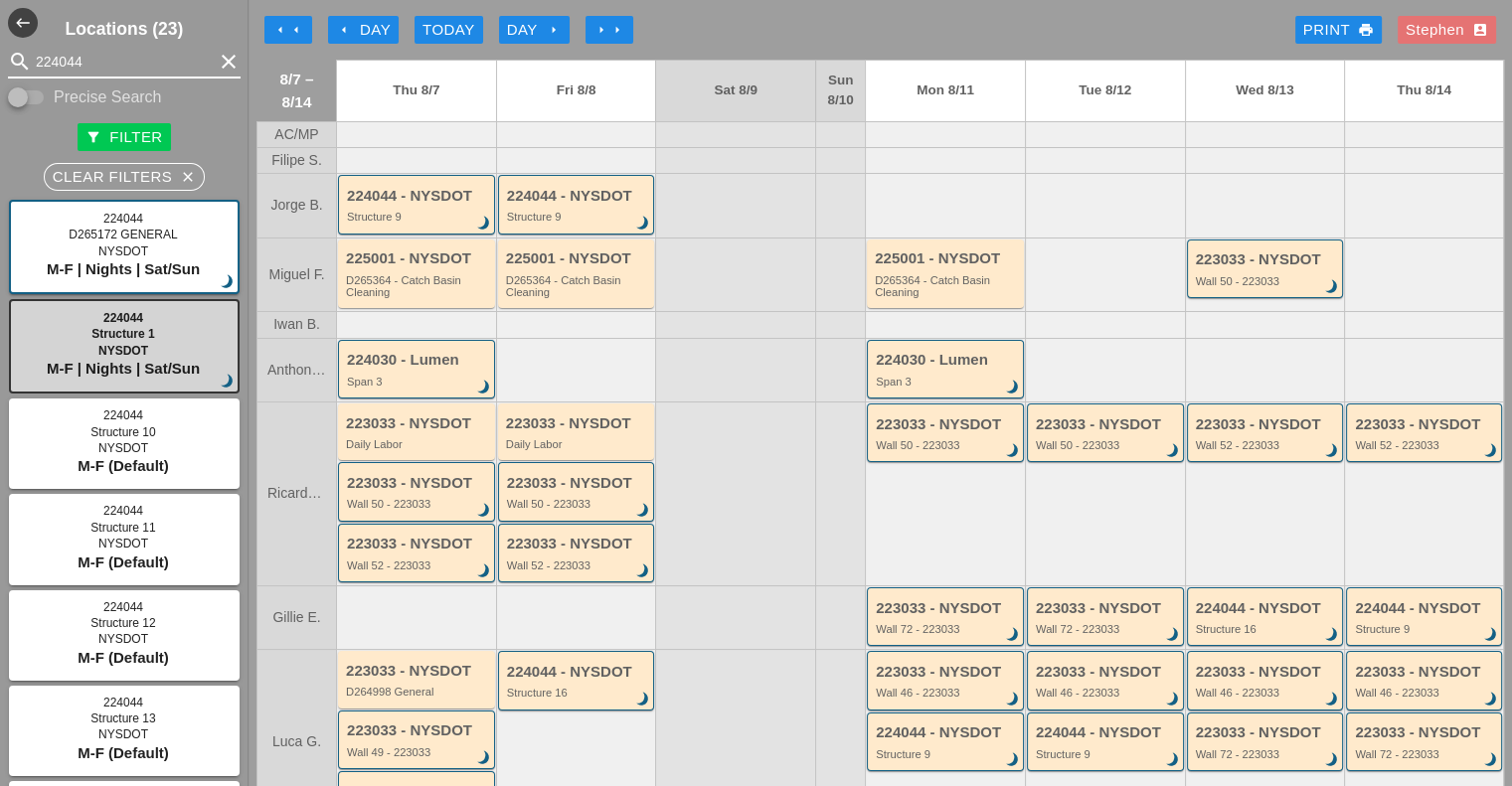 type on "224044" 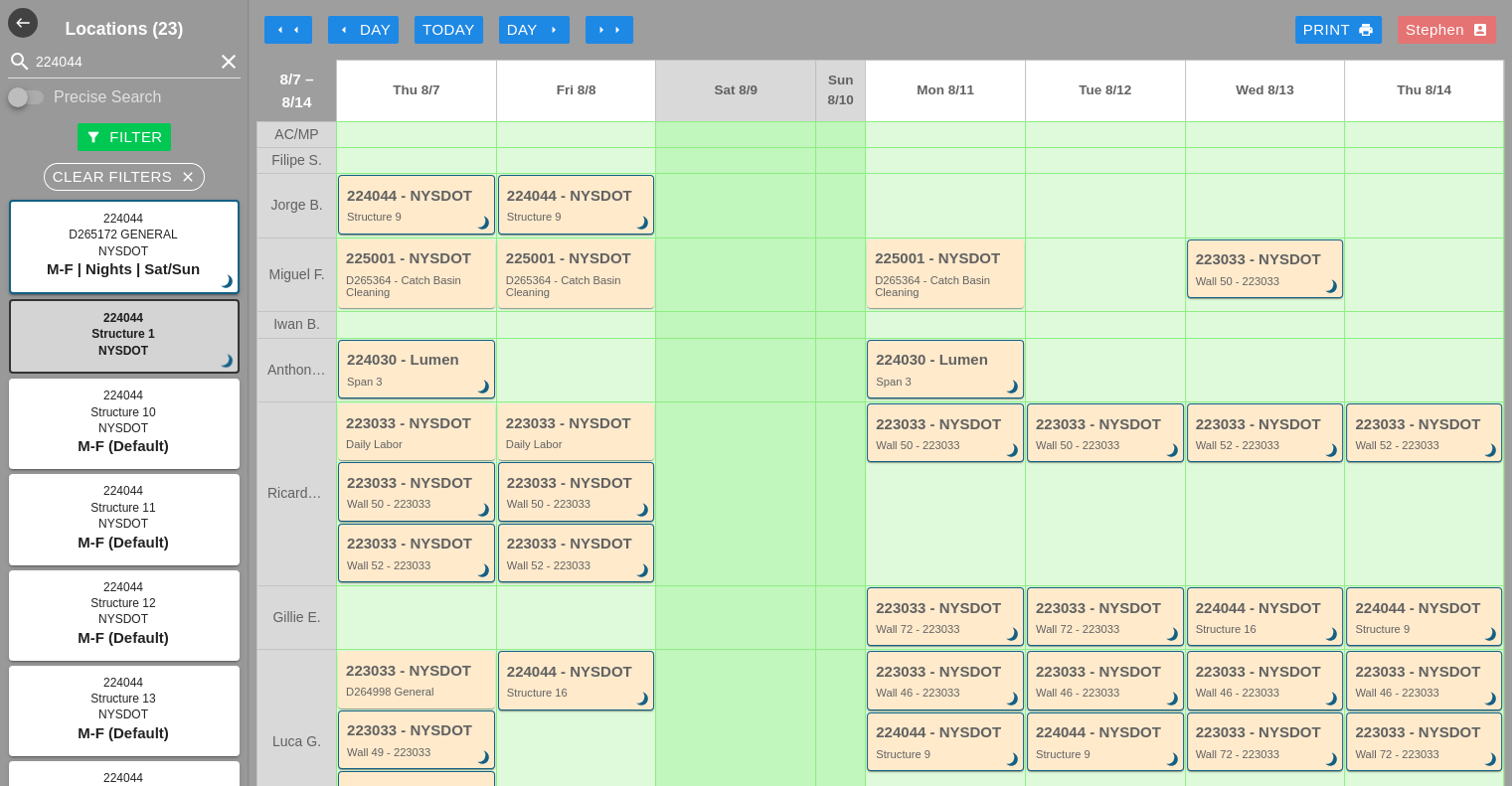 type 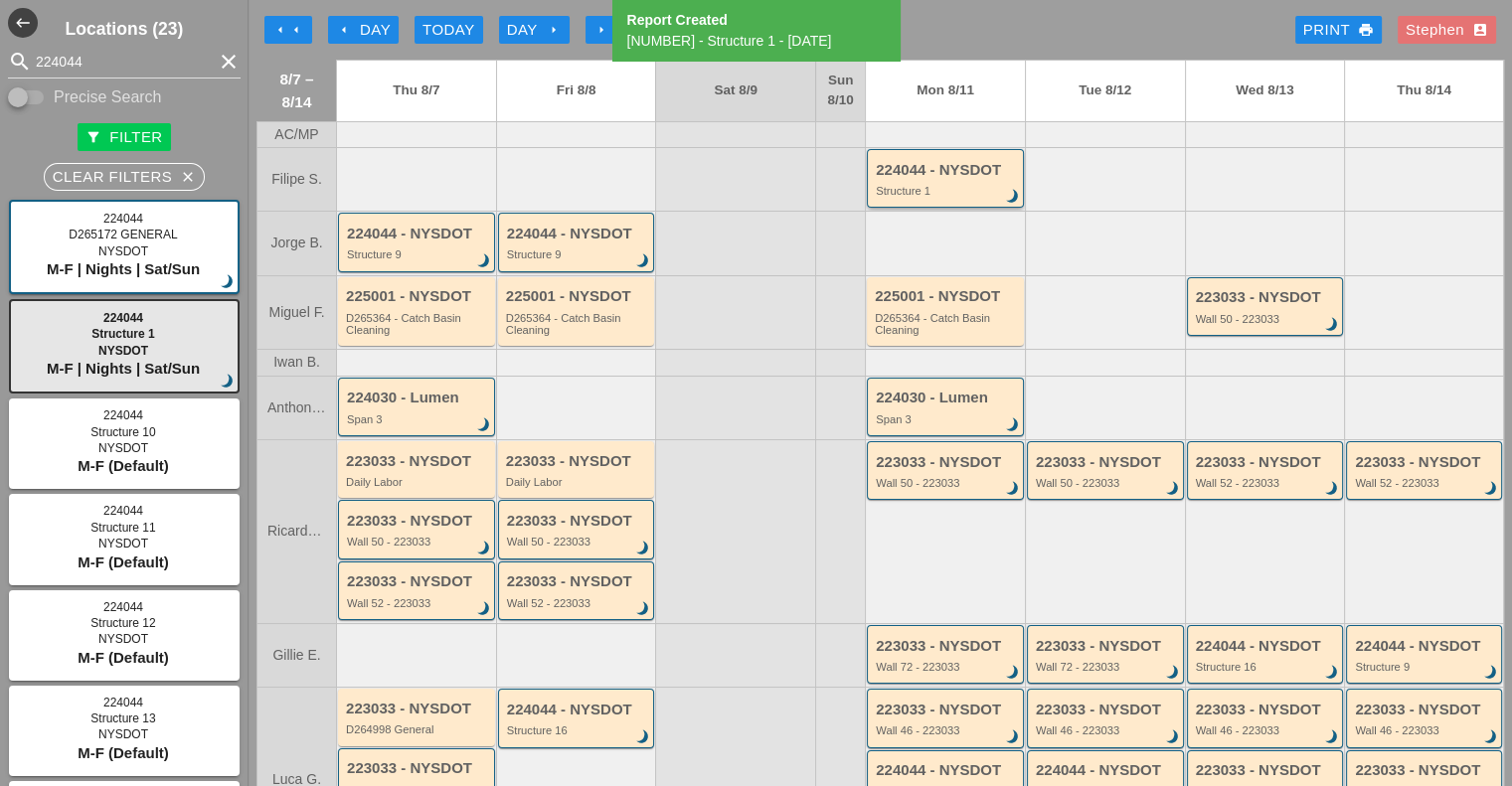 click on "Structure 1" at bounding box center [946, 191] 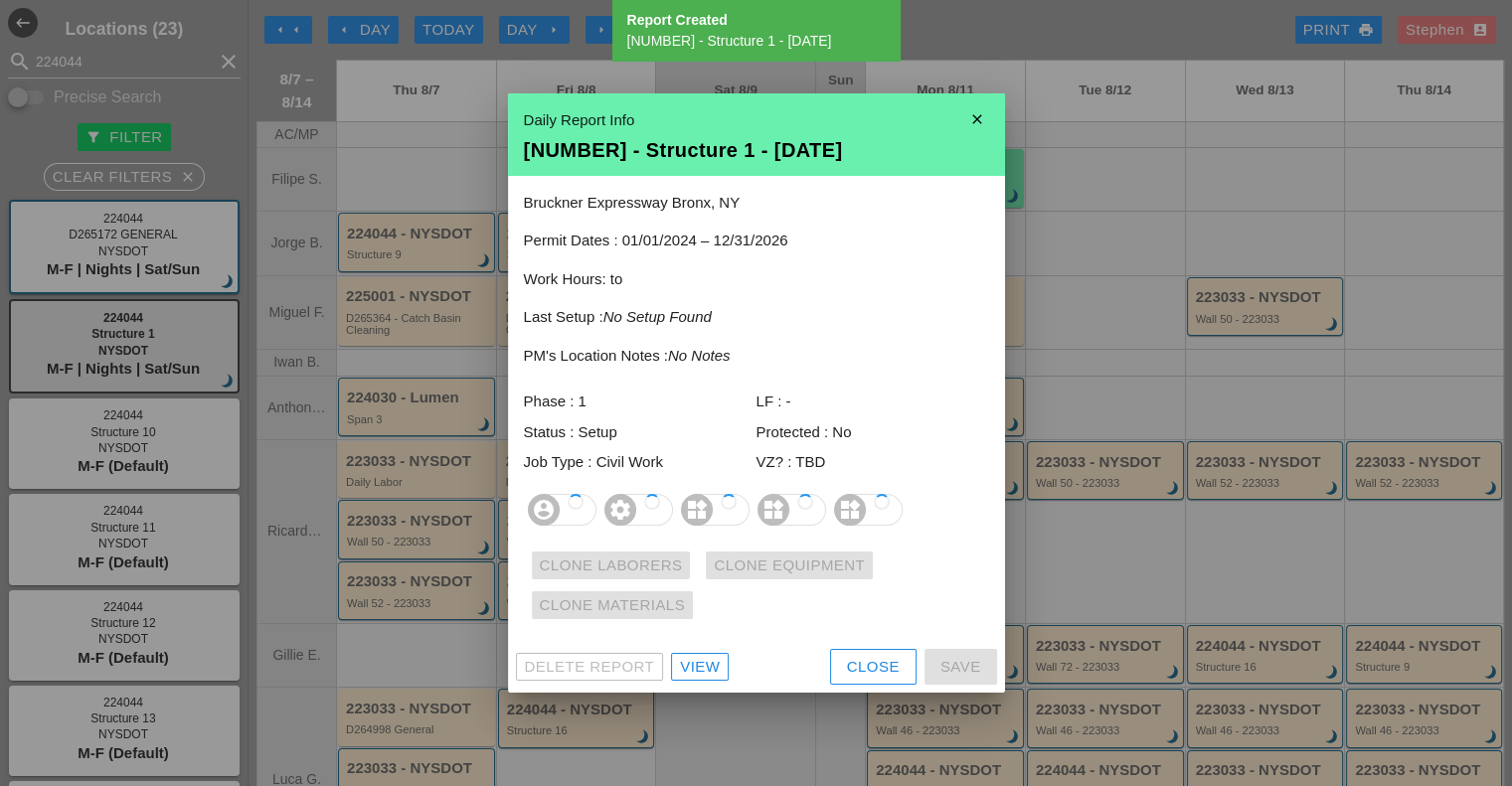 click on "Bruckner Expressway Bronx, NY  Permit Dates : 01/01/2024 – 12/31/2026 Work Hours:  to  Last Setup :  No Setup Found PM's Location Notes :  No Notes Phase :          1 LF : - Status : Setup  Protected : No Job Type : Civil Work VZ? : TBD account_circle   settings   widgets   widgets   widgets   Clone Laborers Clone Equipment Clone Materials" at bounding box center [756, 408] 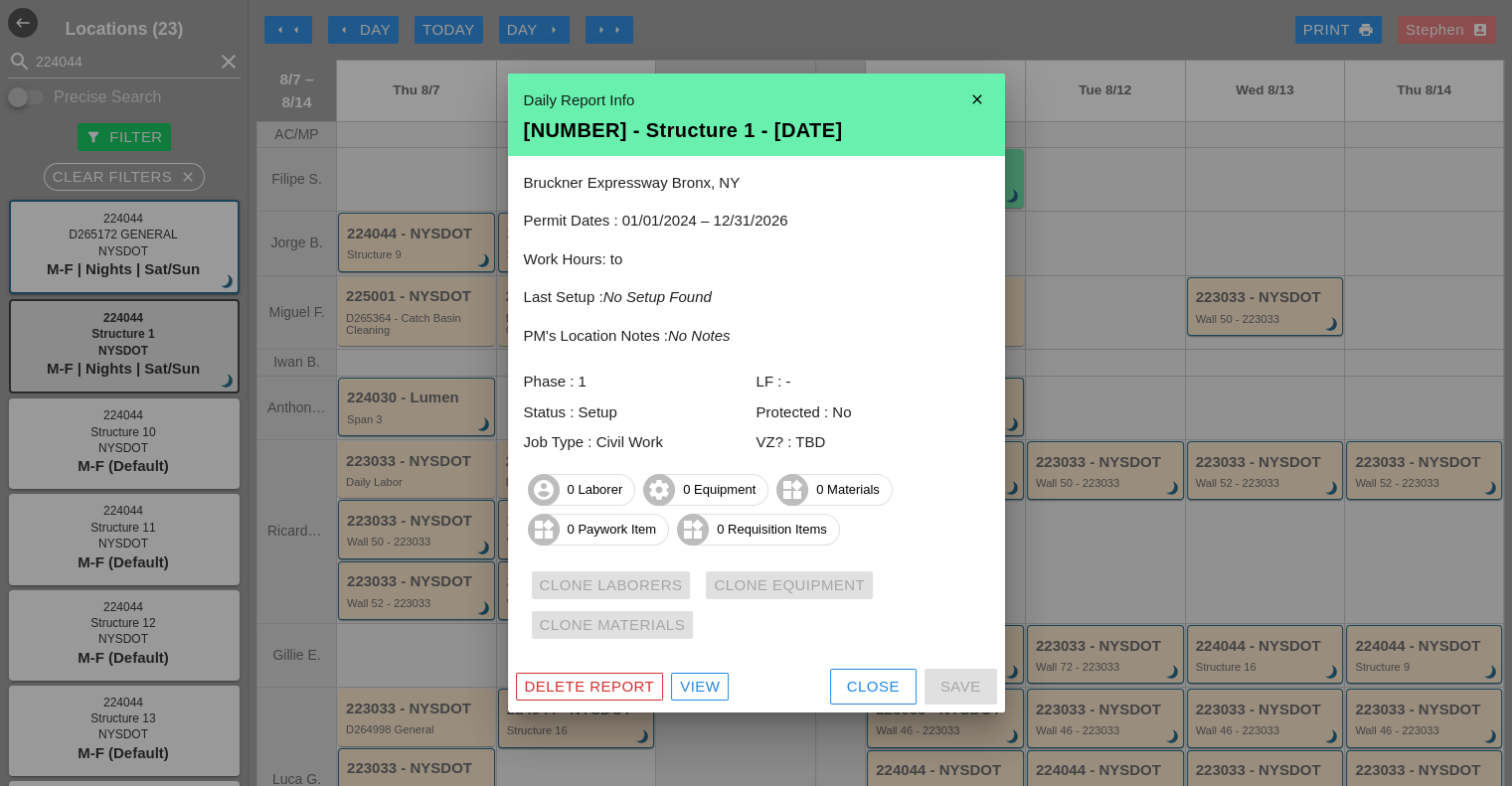 click on "View" at bounding box center [700, 687] 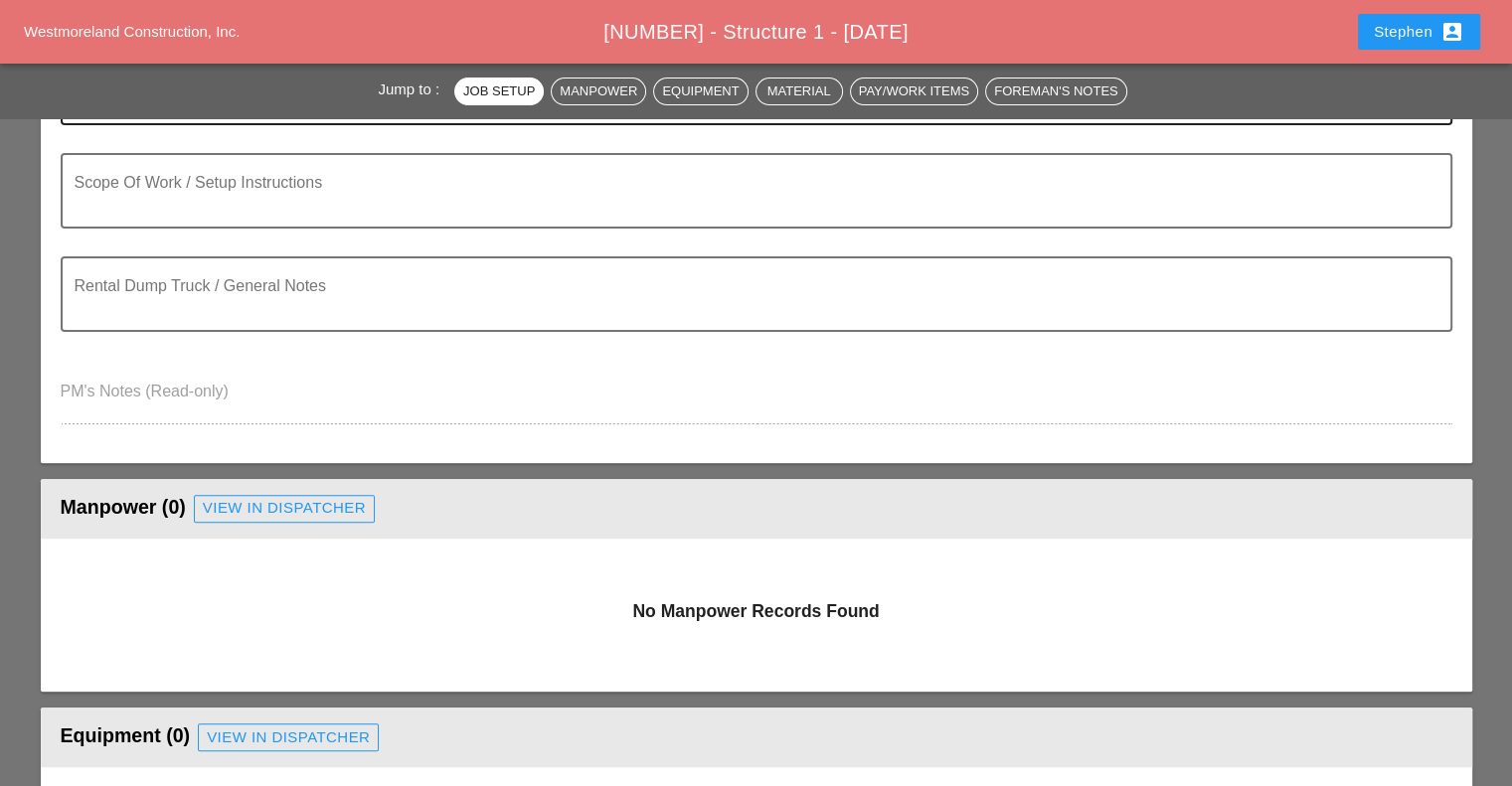scroll, scrollTop: 571, scrollLeft: 0, axis: vertical 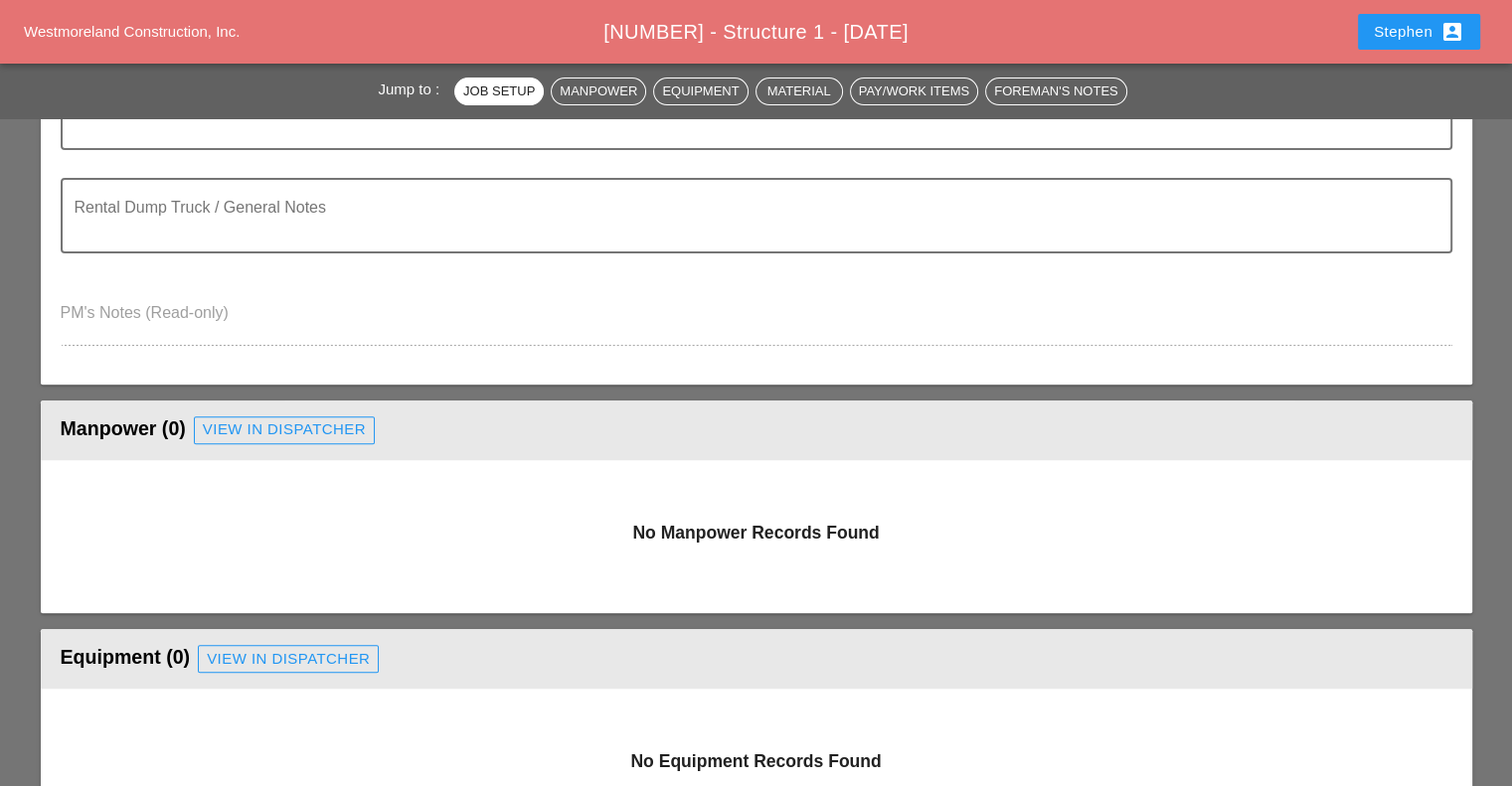 click on "View in Dispatcher" at bounding box center [284, 429] 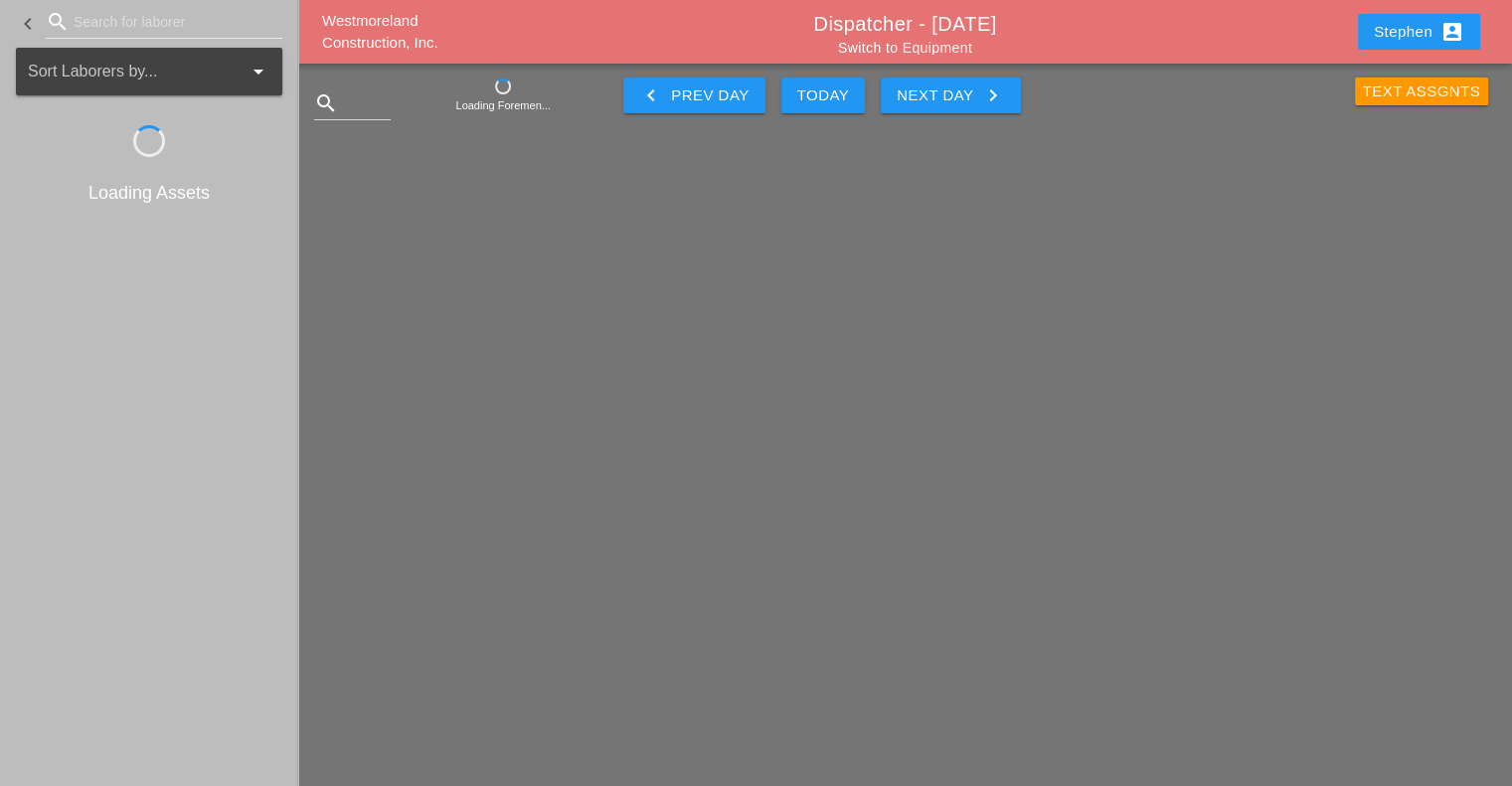 scroll, scrollTop: 0, scrollLeft: 0, axis: both 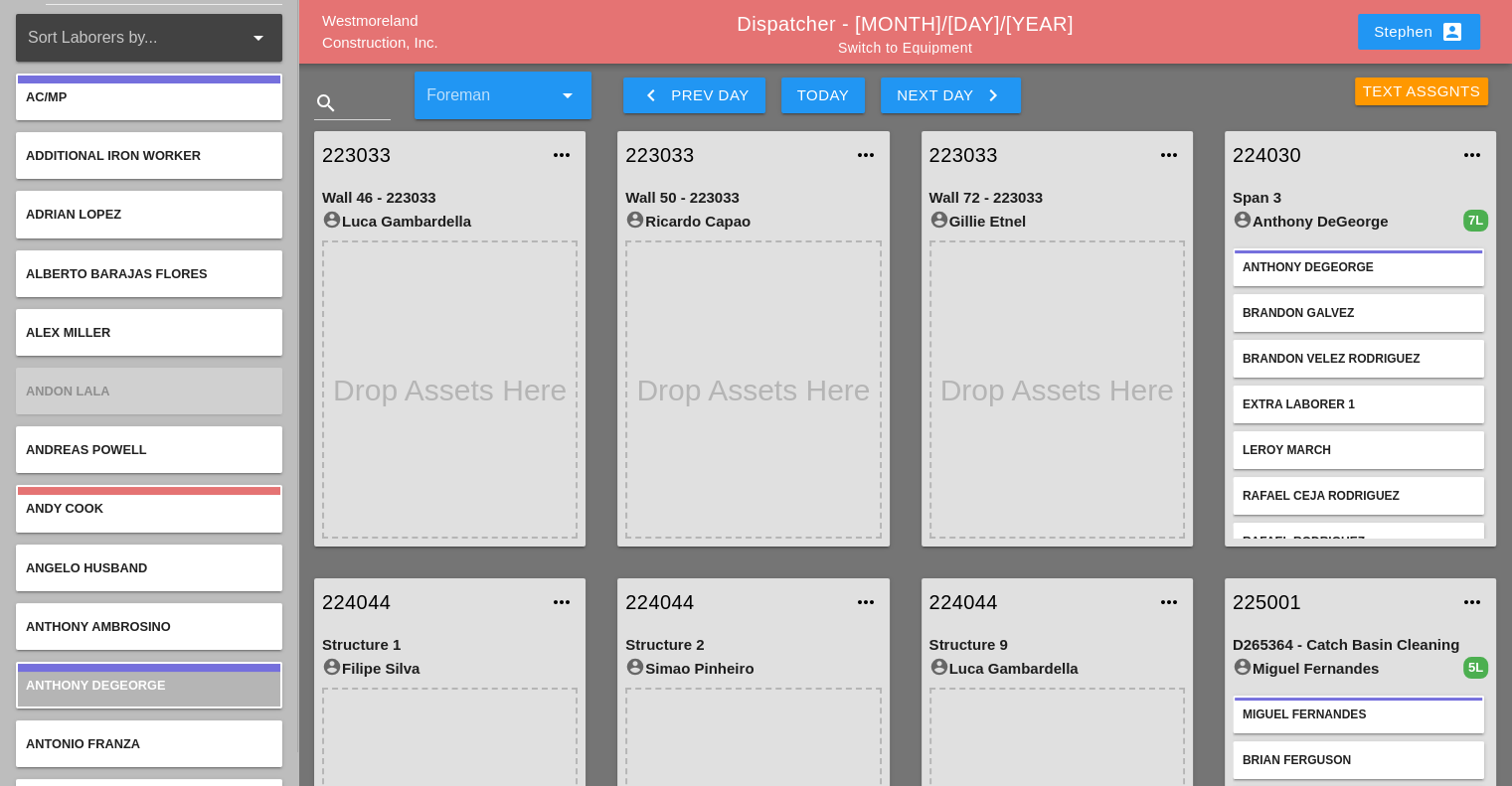 type 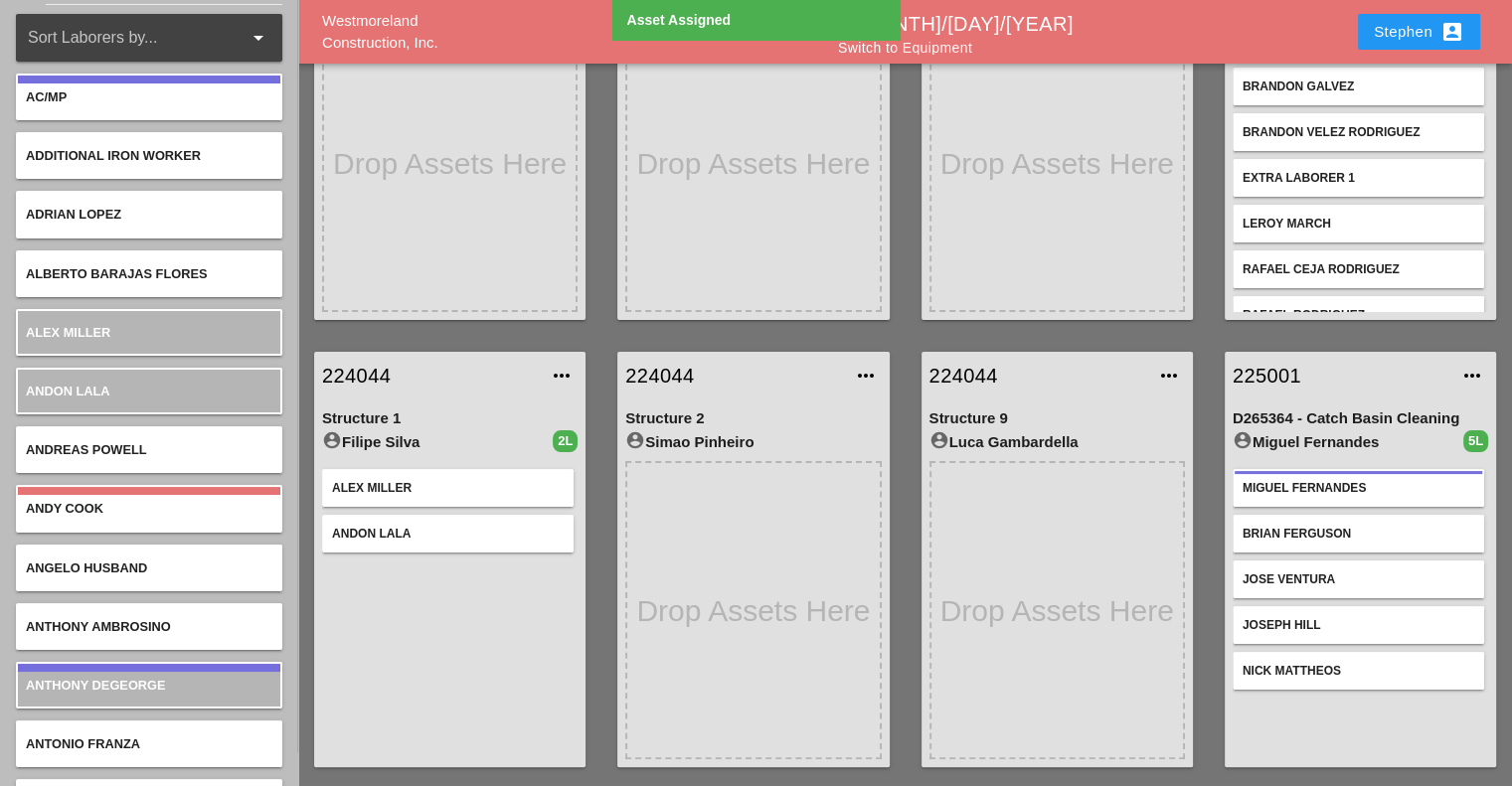 scroll, scrollTop: 230, scrollLeft: 0, axis: vertical 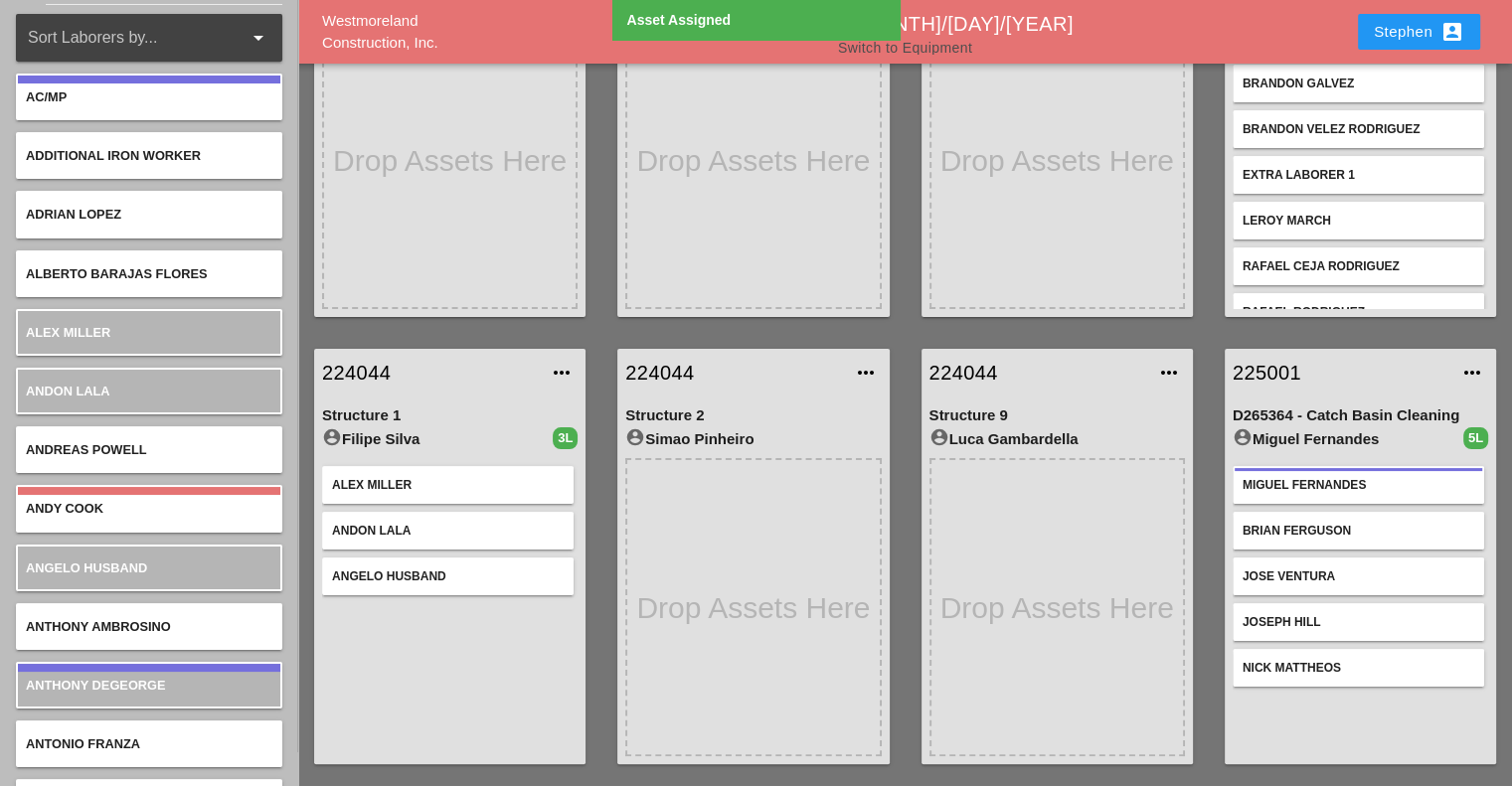 click on "Switch to Equipment" at bounding box center (905, 48) 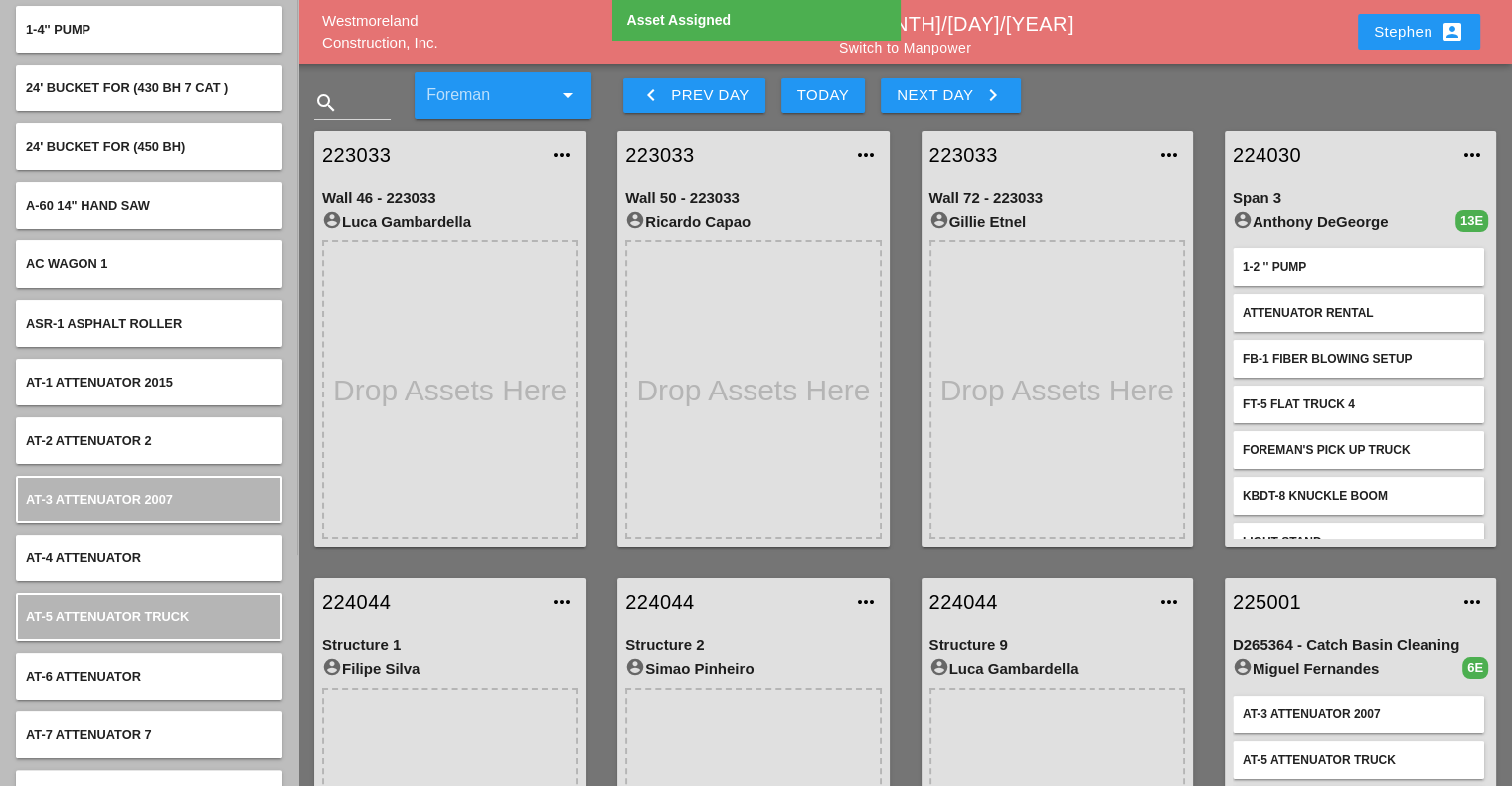 scroll, scrollTop: 234, scrollLeft: 0, axis: vertical 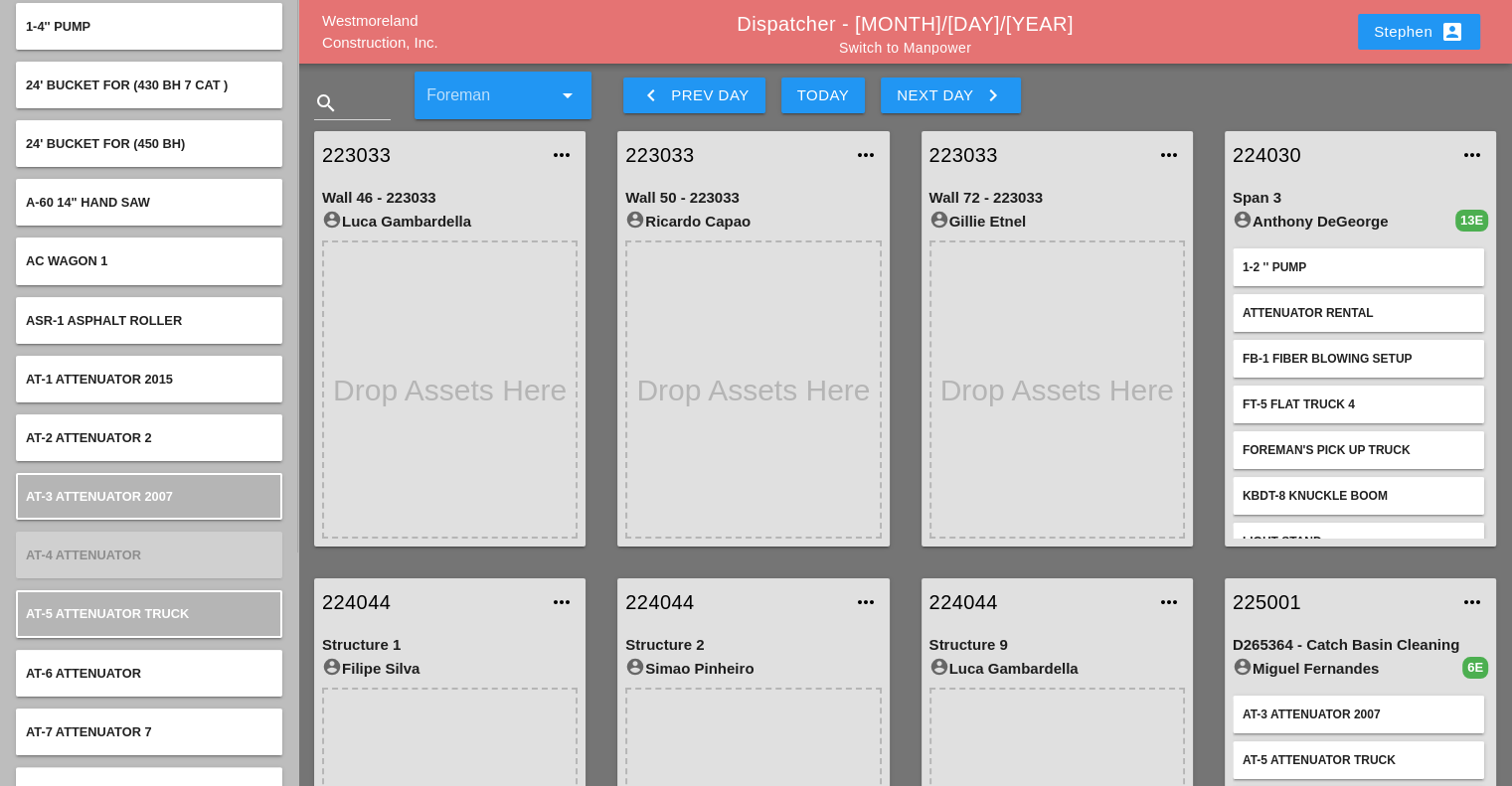 type 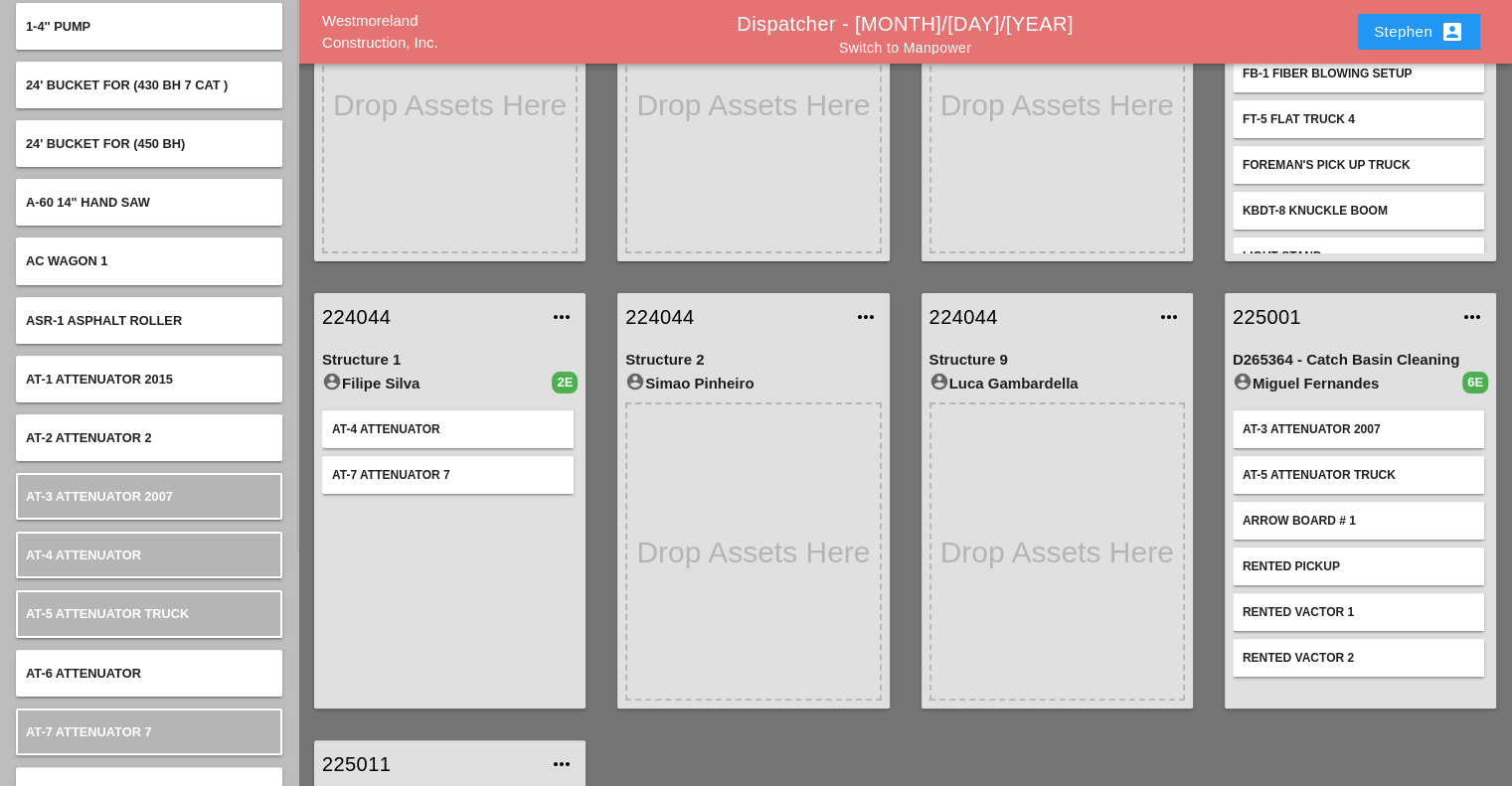 scroll, scrollTop: 285, scrollLeft: 0, axis: vertical 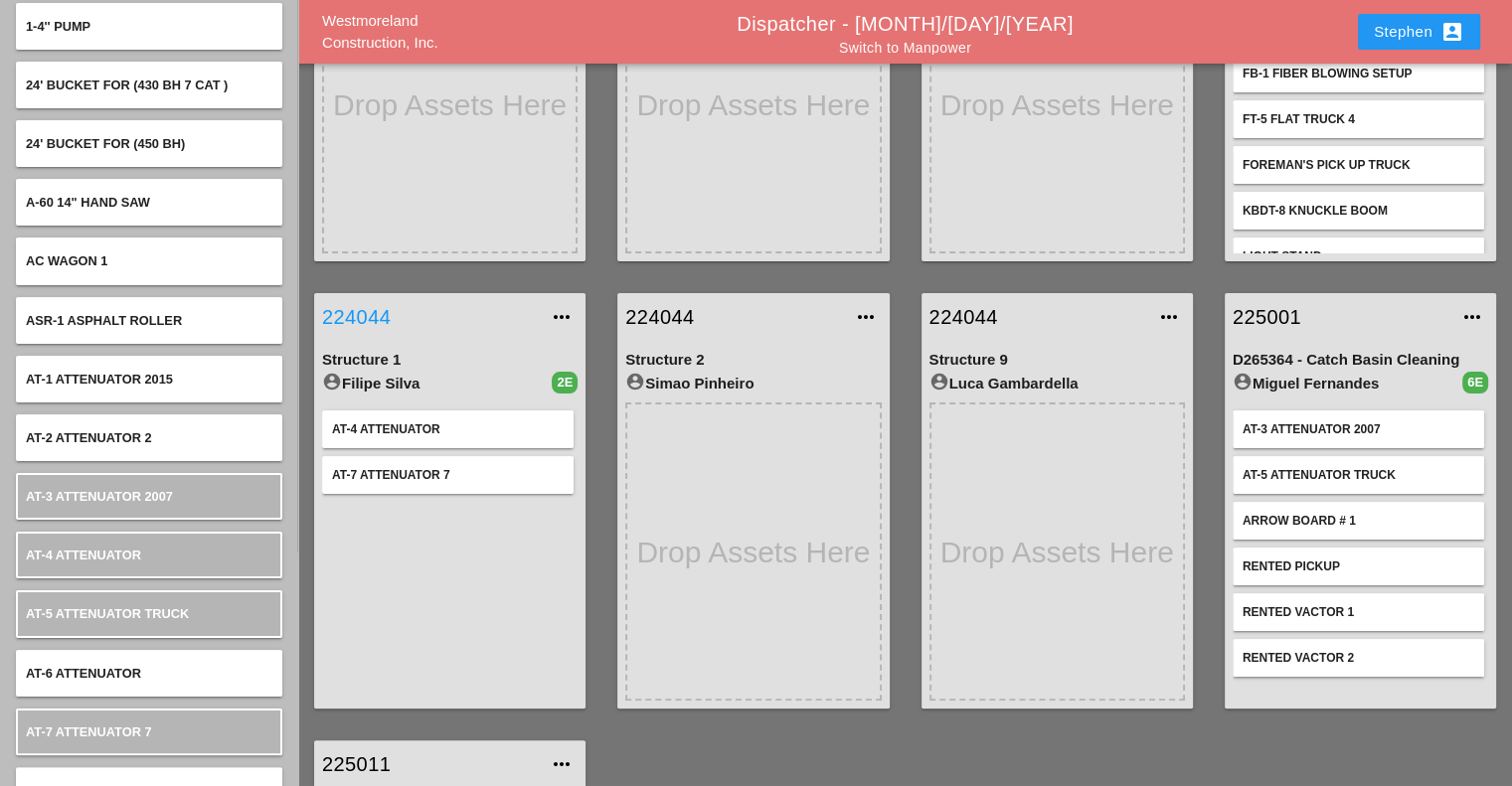 click on "224044" at bounding box center [429, 317] 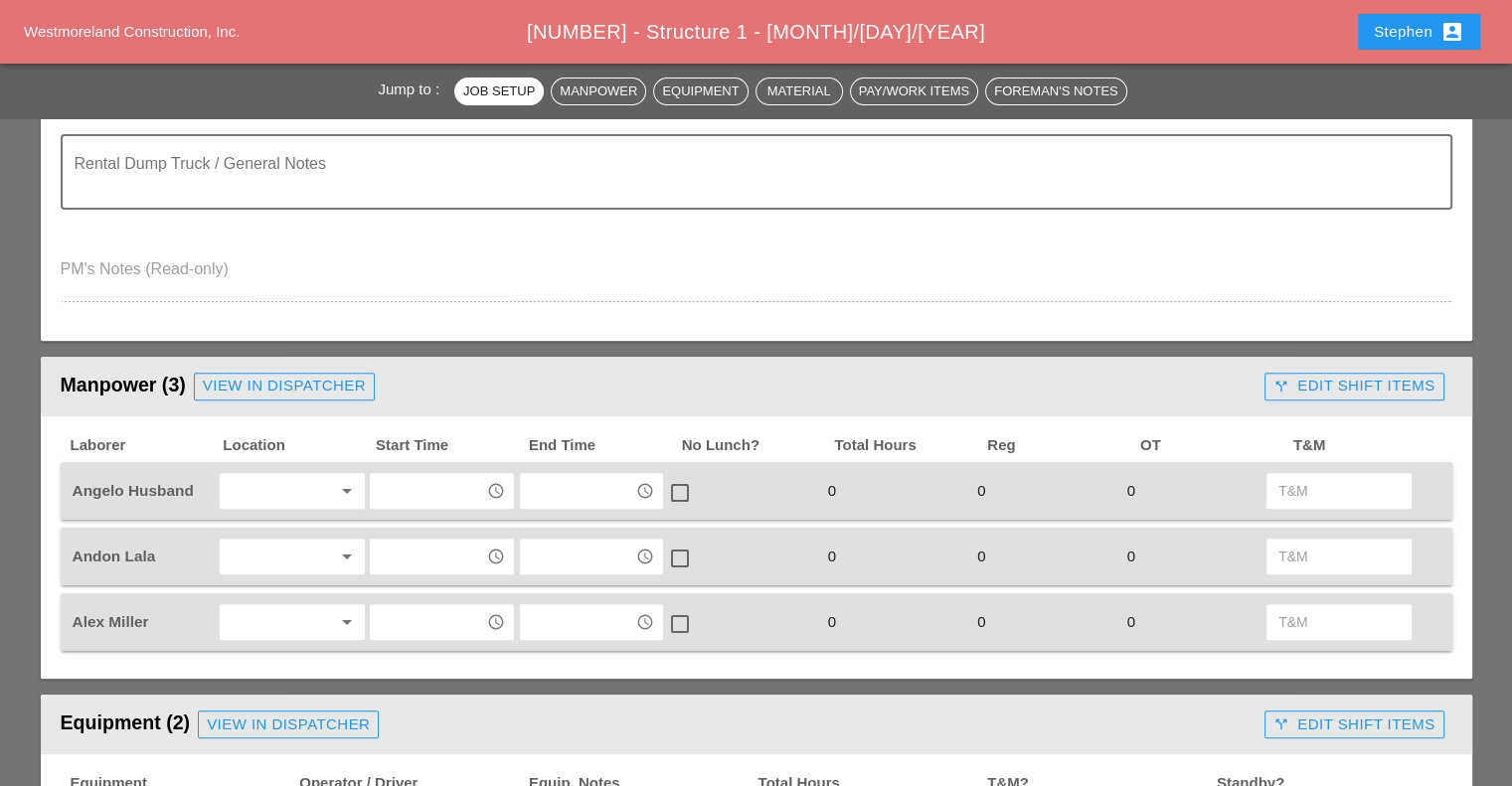 scroll, scrollTop: 616, scrollLeft: 0, axis: vertical 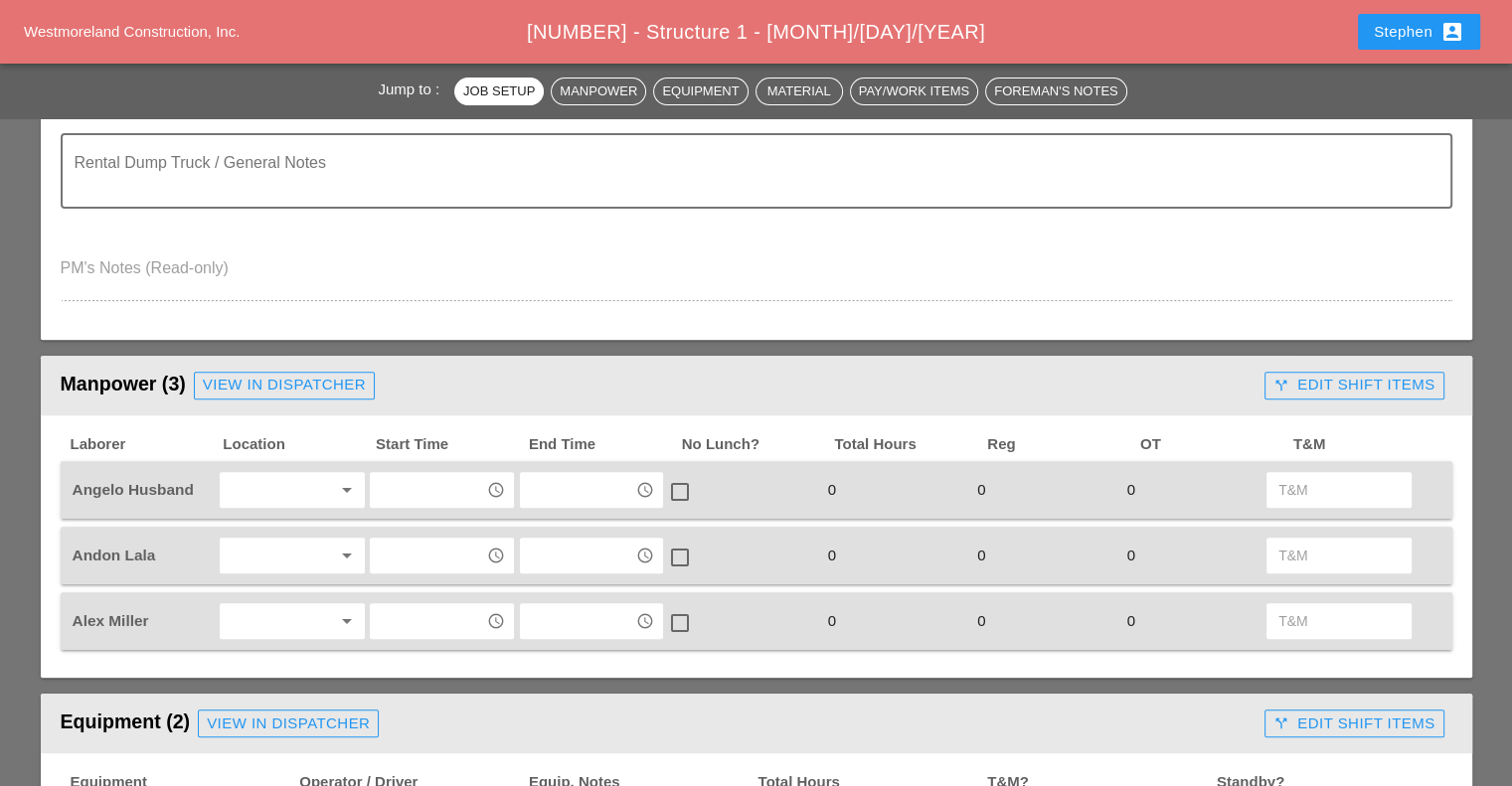 click on "arrow_drop_down" at bounding box center [347, 490] 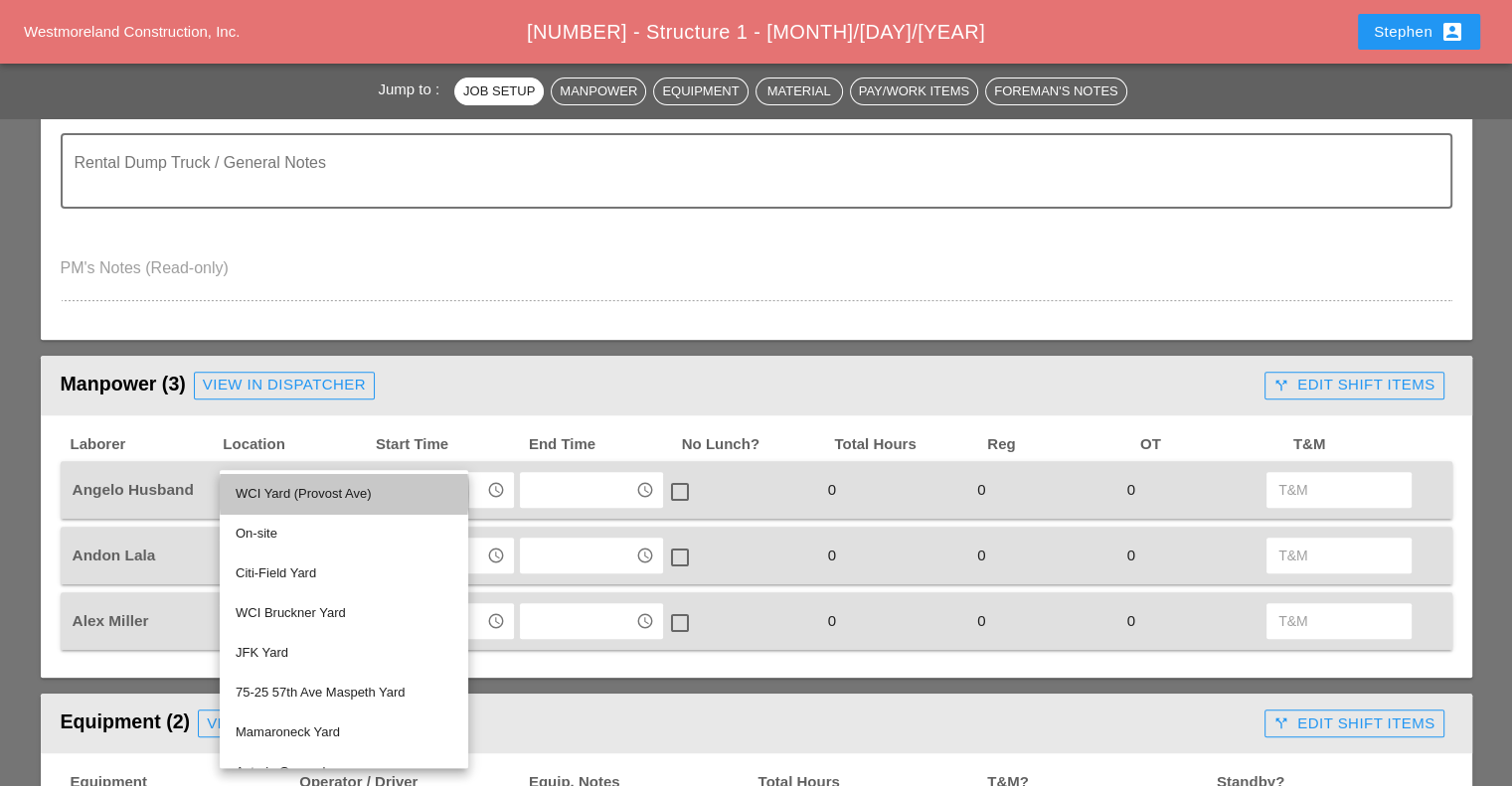 click on "WCI Yard (Provost Ave)" at bounding box center [344, 494] 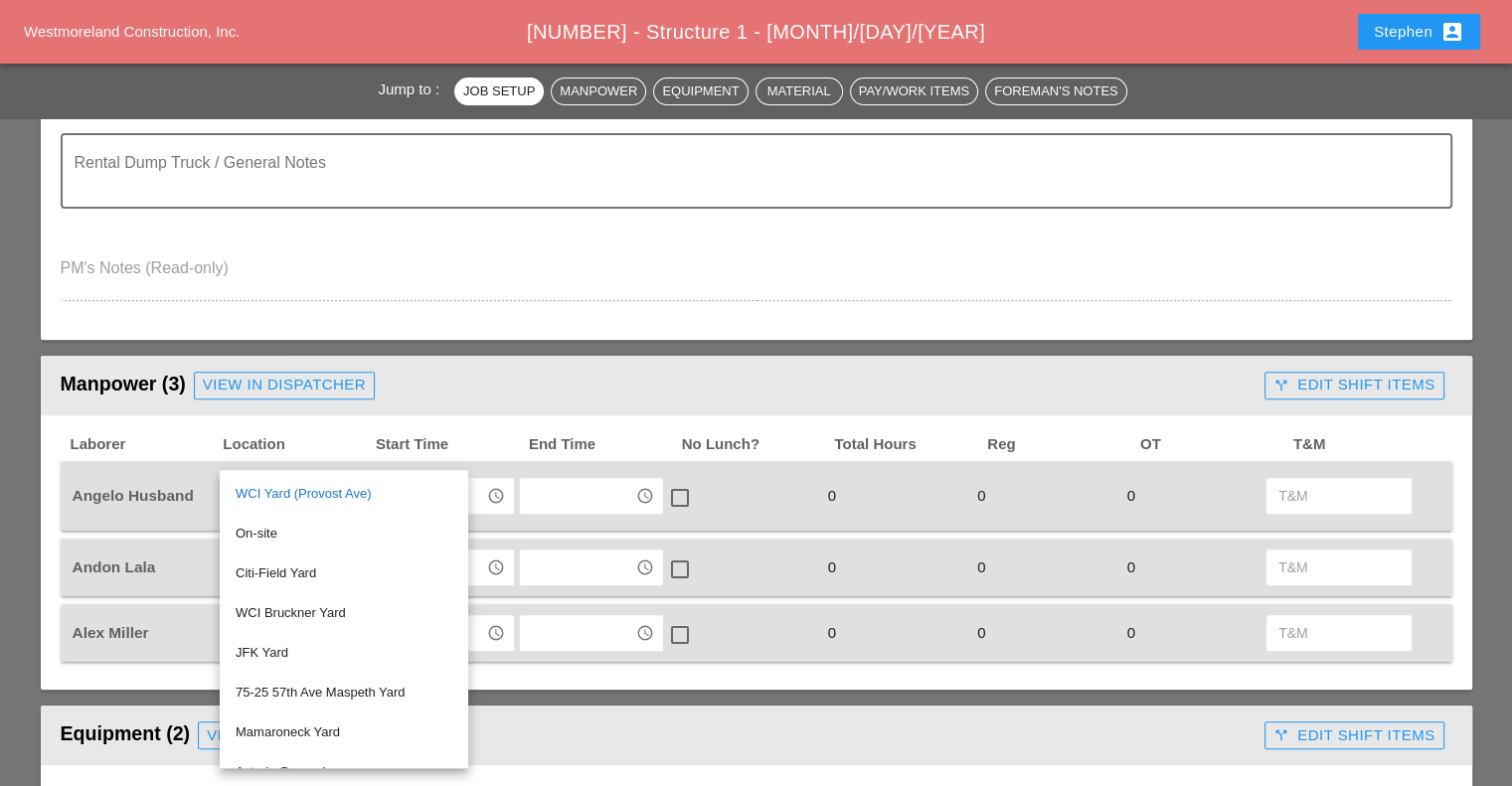 click on "arrow_drop_down" at bounding box center [347, 496] 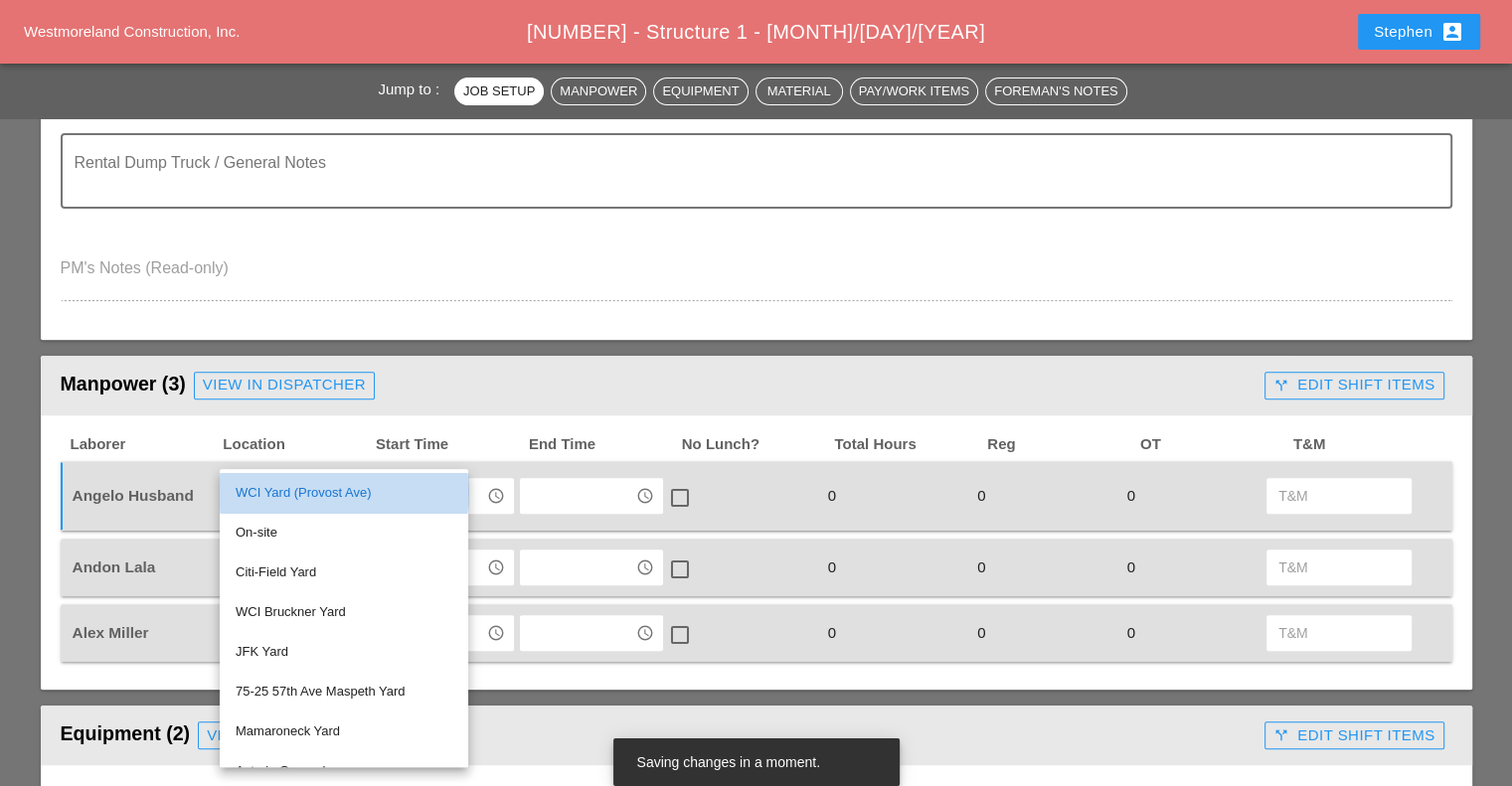 click on "WCI Yard (Provost Ave)" at bounding box center [344, 493] 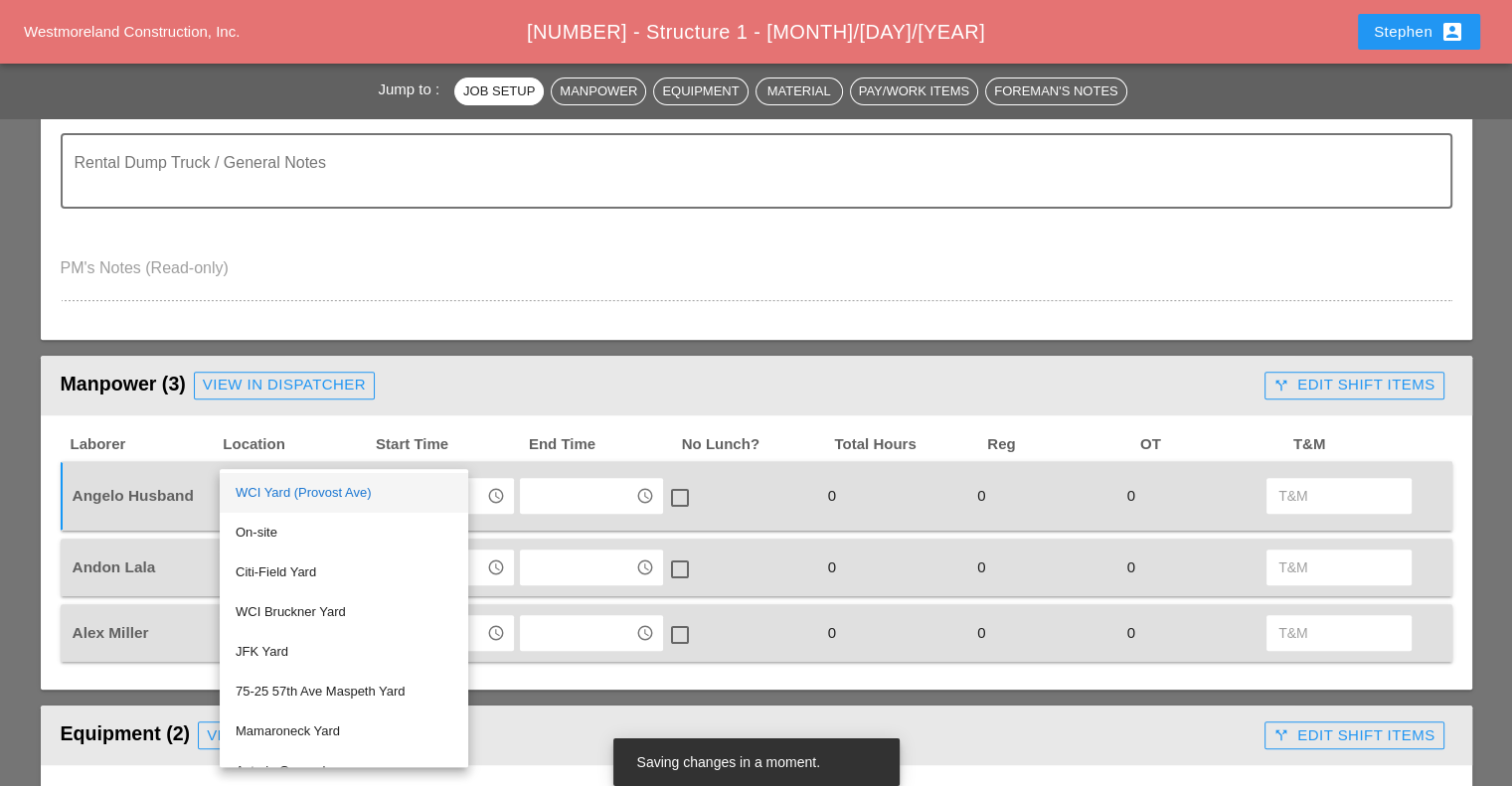 click on "WCI Yard (Provost Ave)" at bounding box center [344, 493] 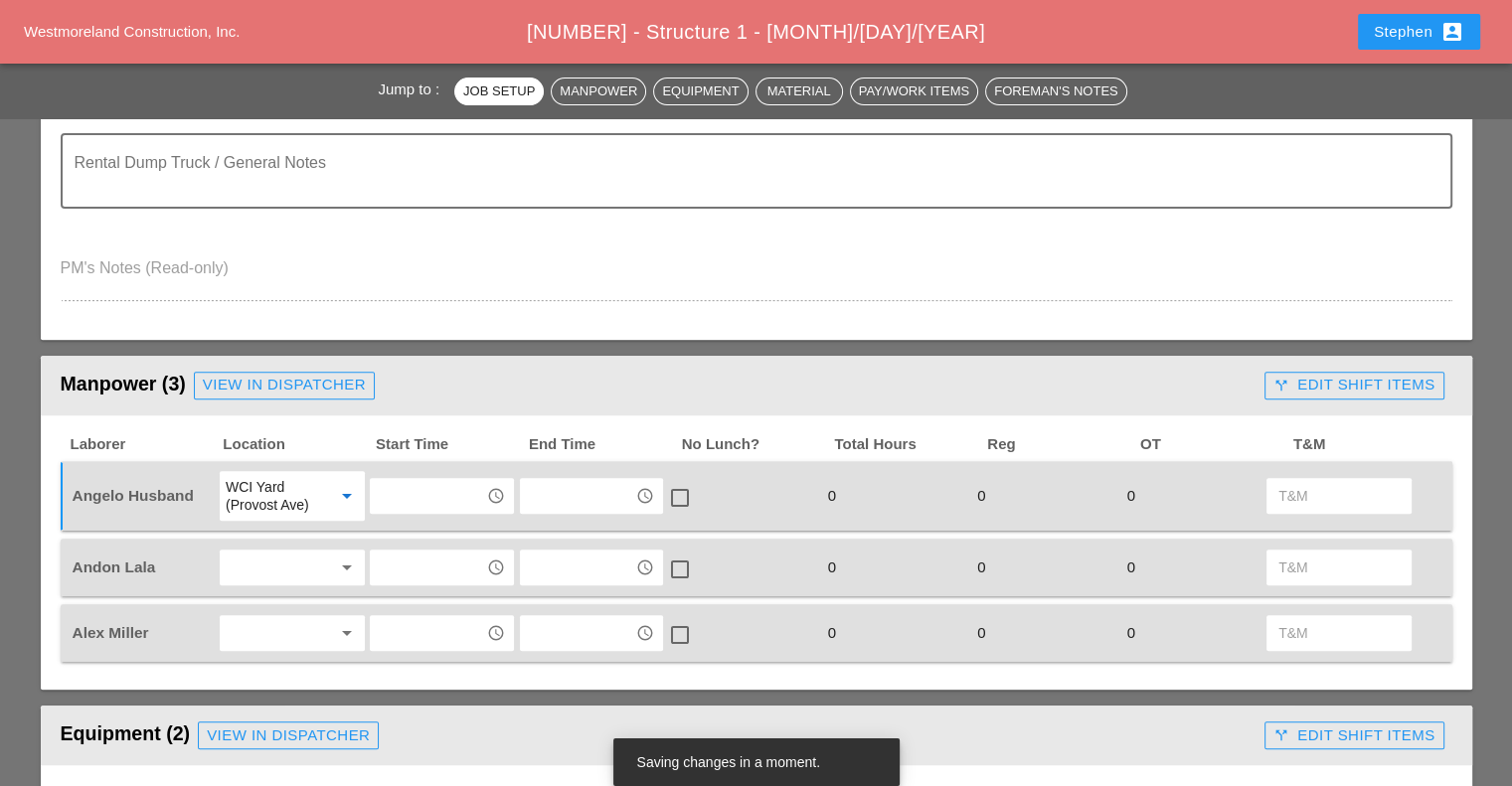 click at bounding box center (427, 496) 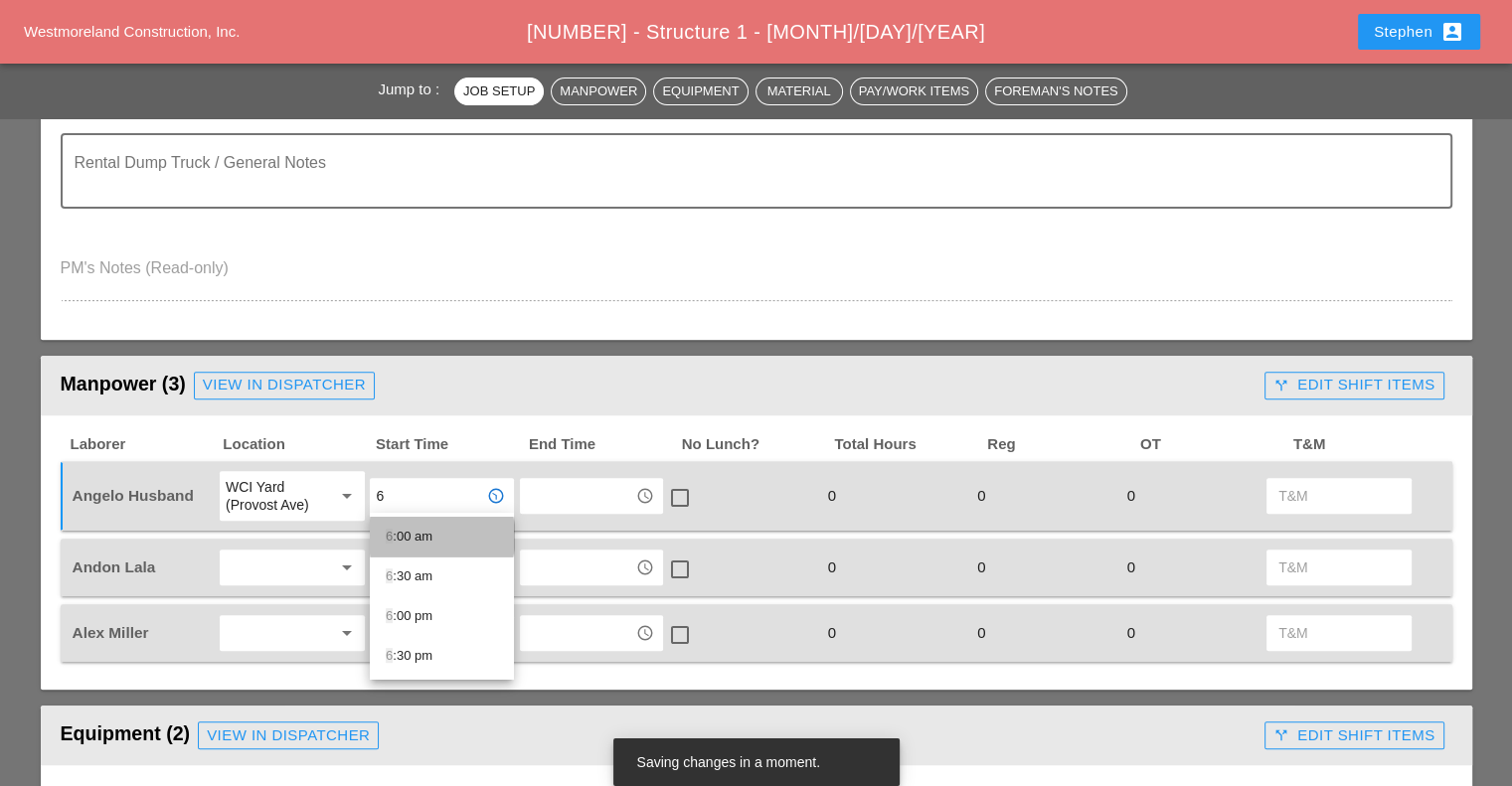 click on "[HOUR] :[MINUTE] [AM/PM]" at bounding box center [441, 537] 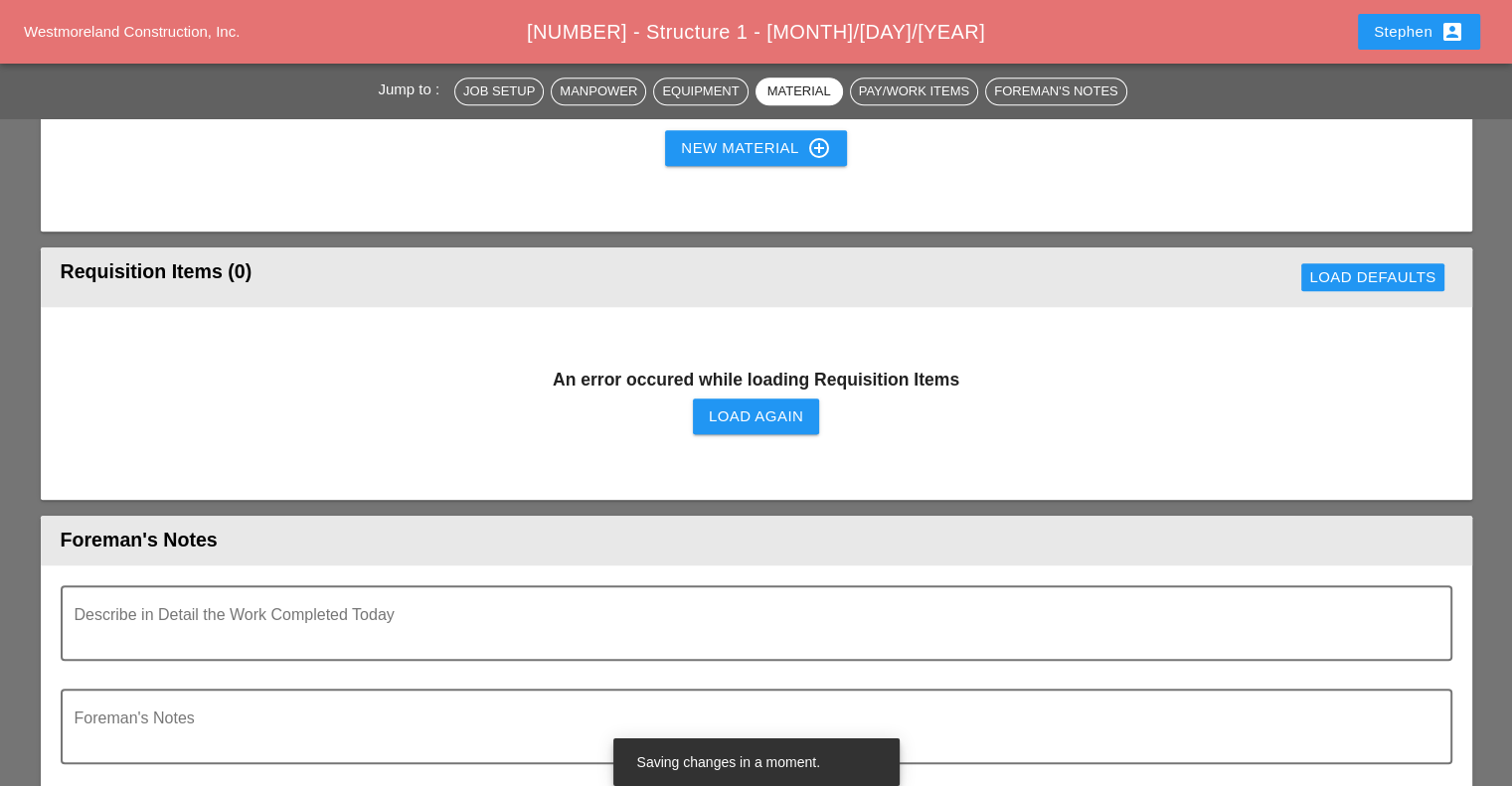 scroll, scrollTop: 1652, scrollLeft: 0, axis: vertical 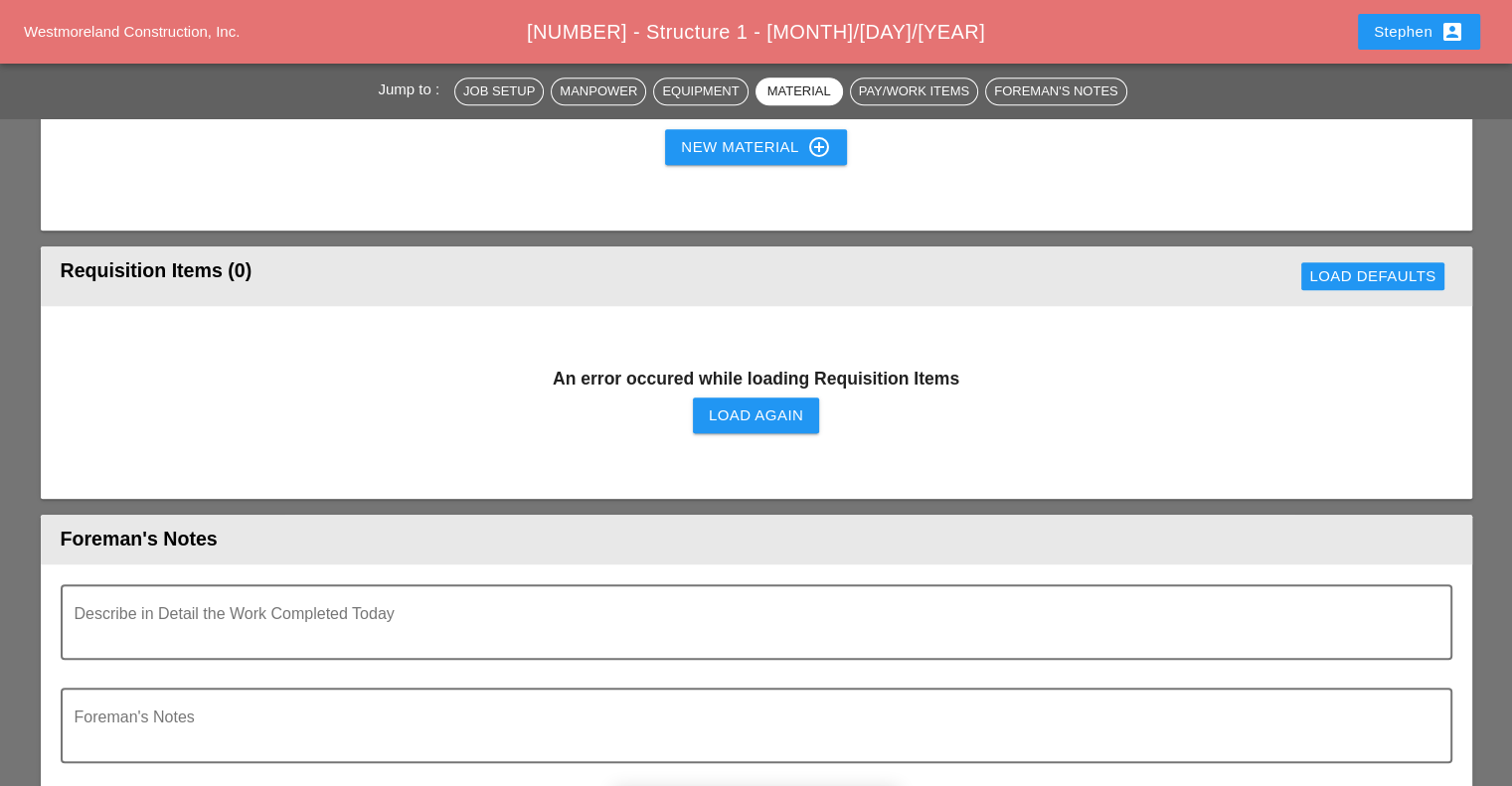 type on "6:00 am" 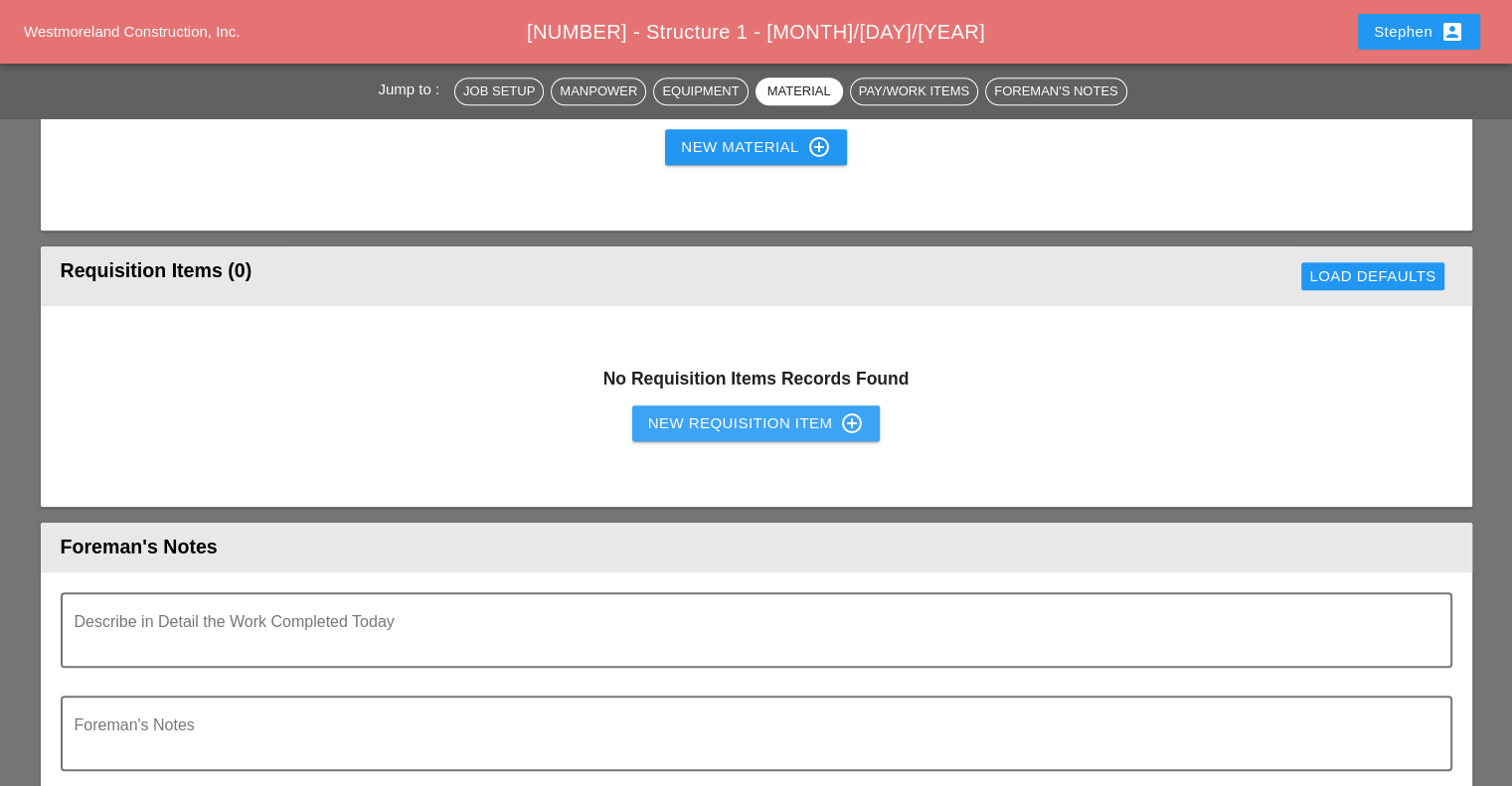 click on "New Requisition Item control_point" at bounding box center [756, 423] 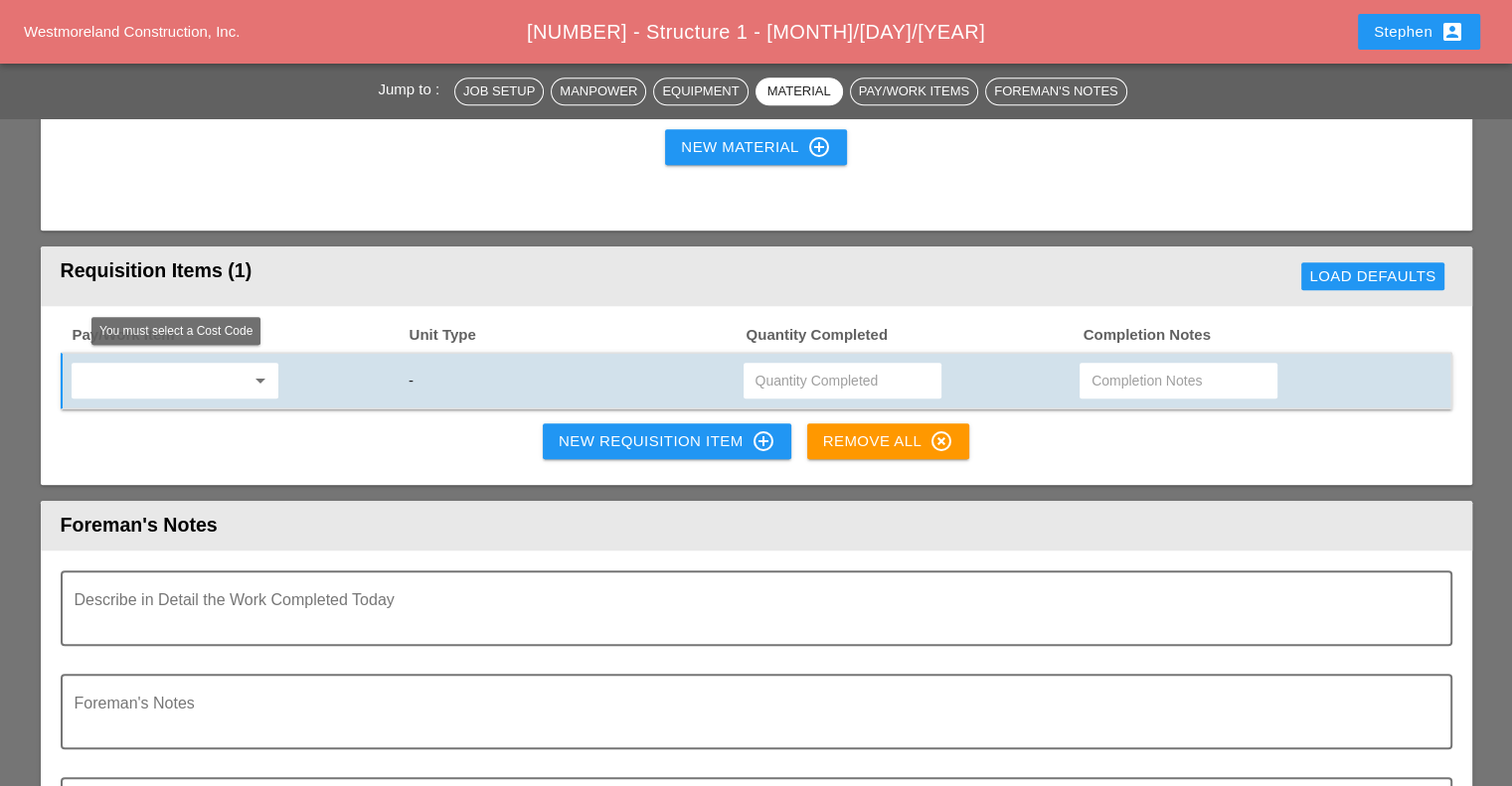 click at bounding box center (161, 381) 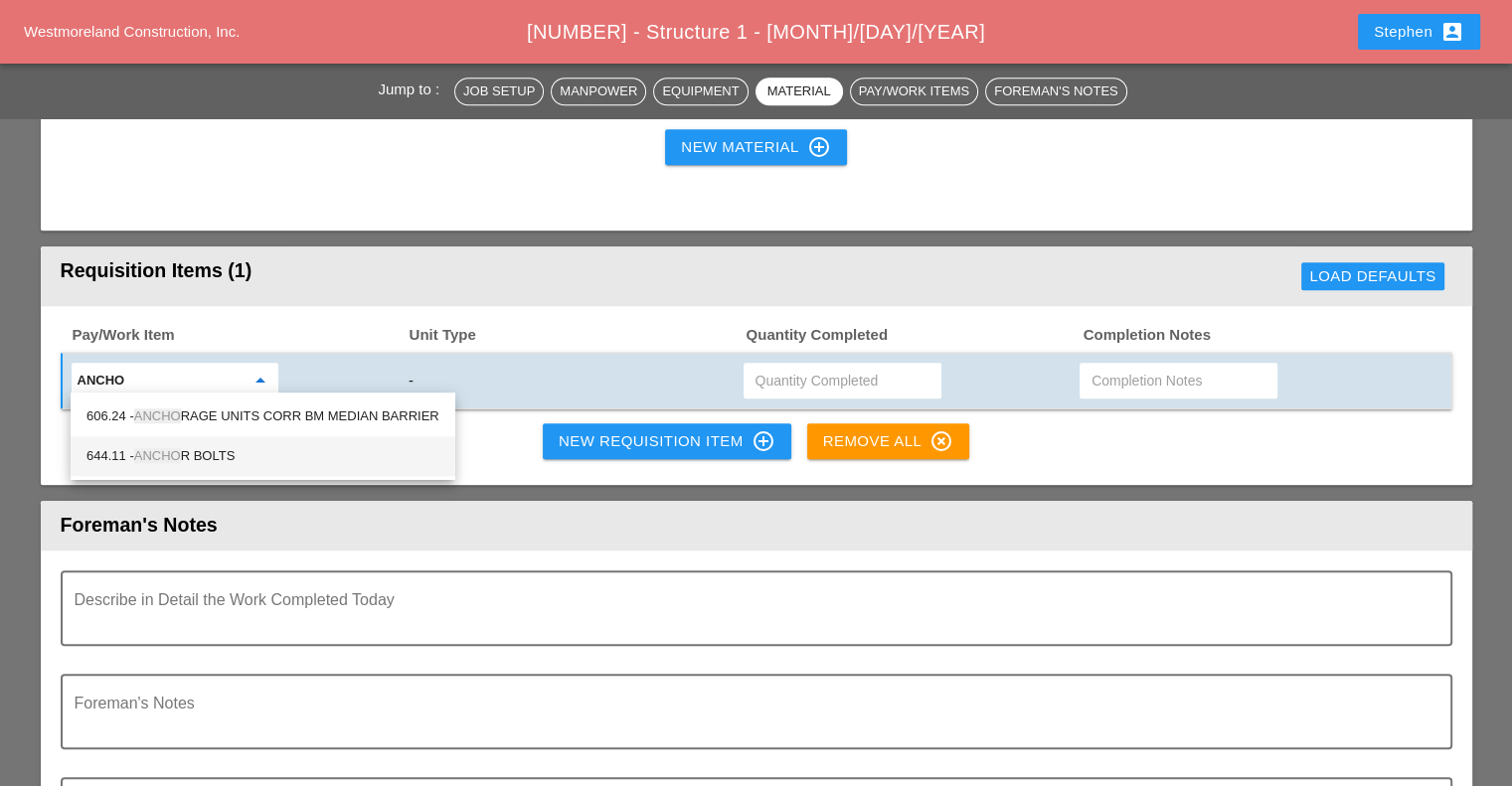 click on "644.11 -  ANCHOR BOLTS" at bounding box center (262, 456) 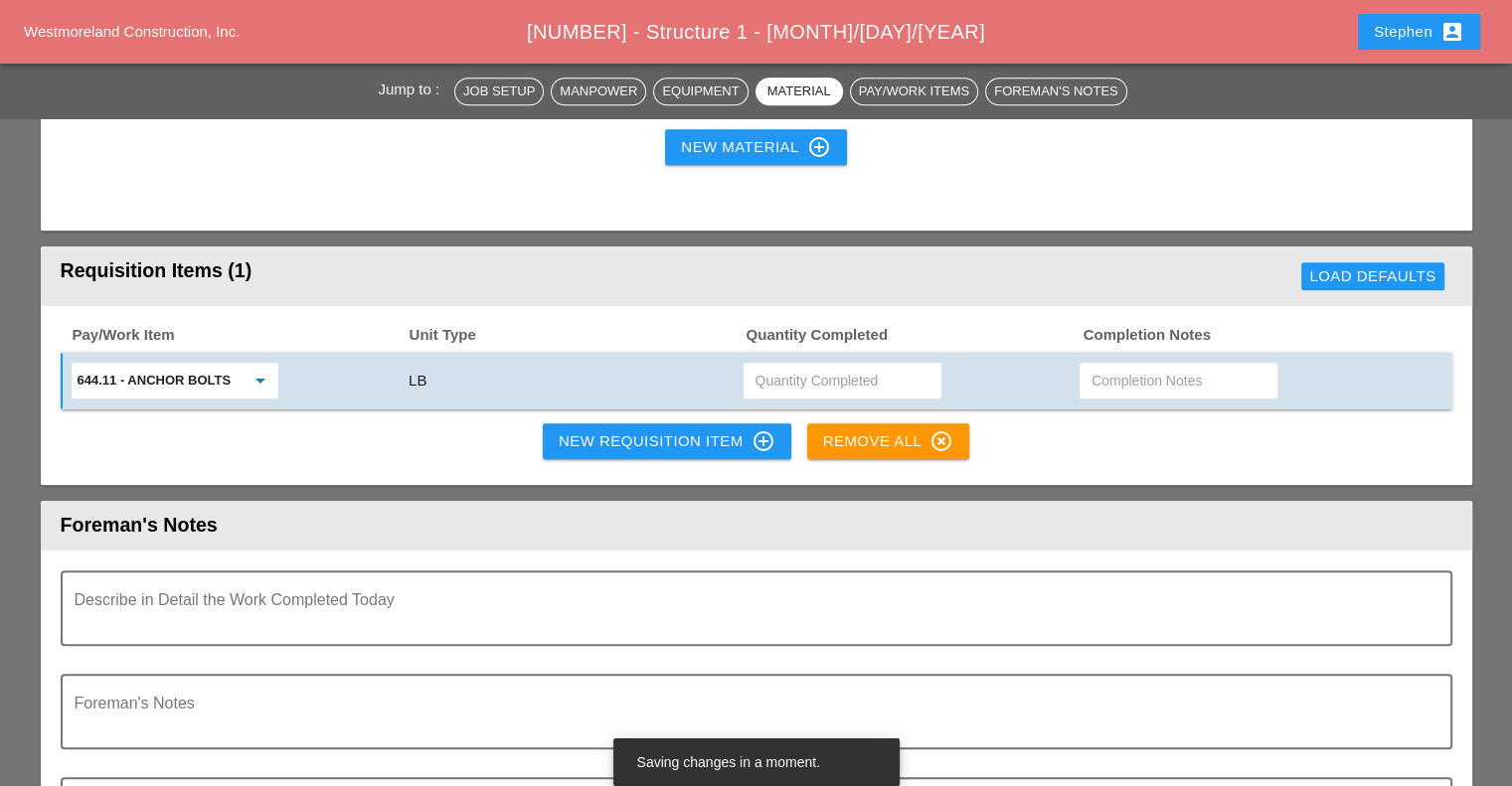 type on "644.11 - ANCHOR BOLTS" 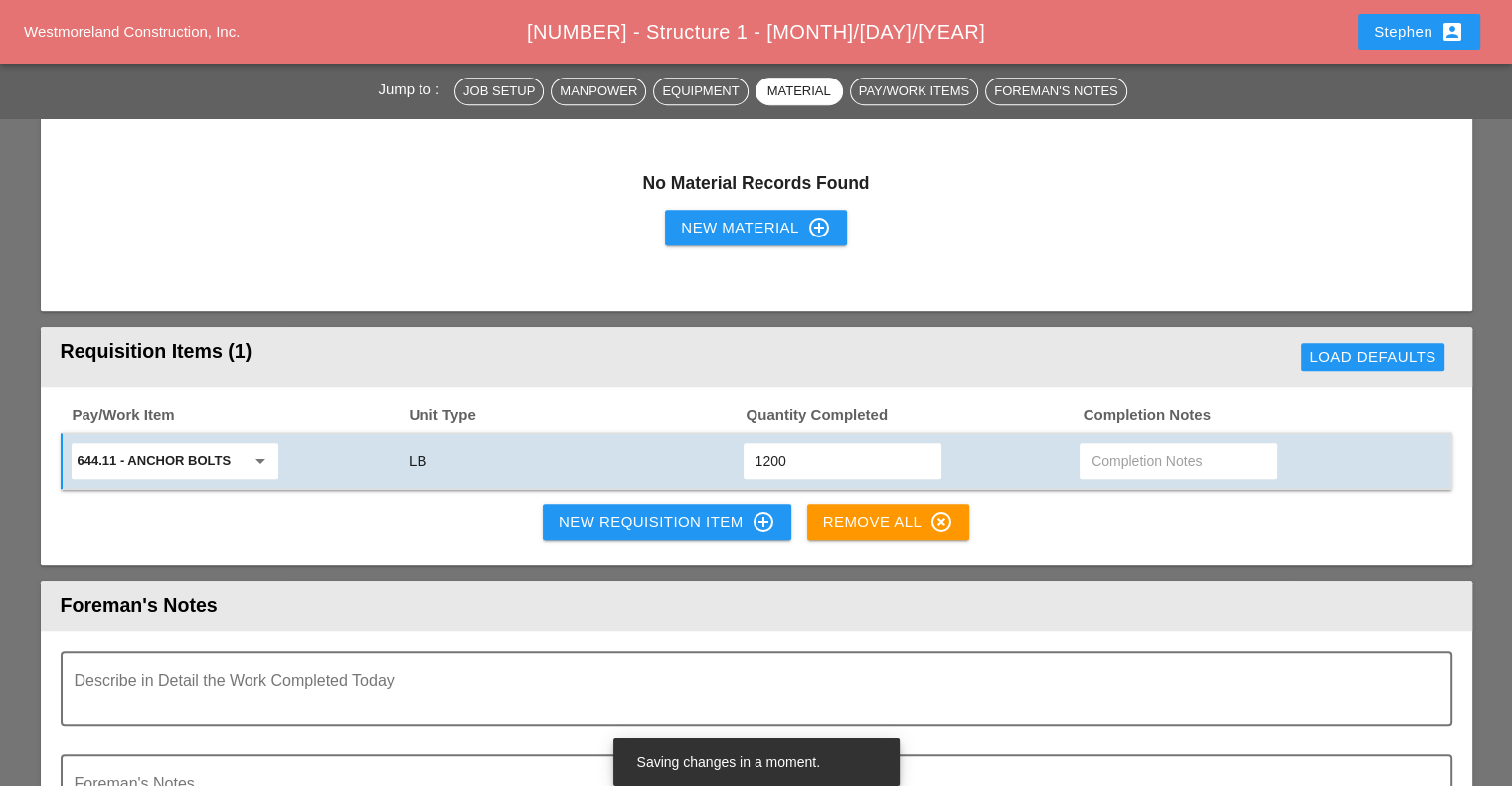 scroll, scrollTop: 1570, scrollLeft: 0, axis: vertical 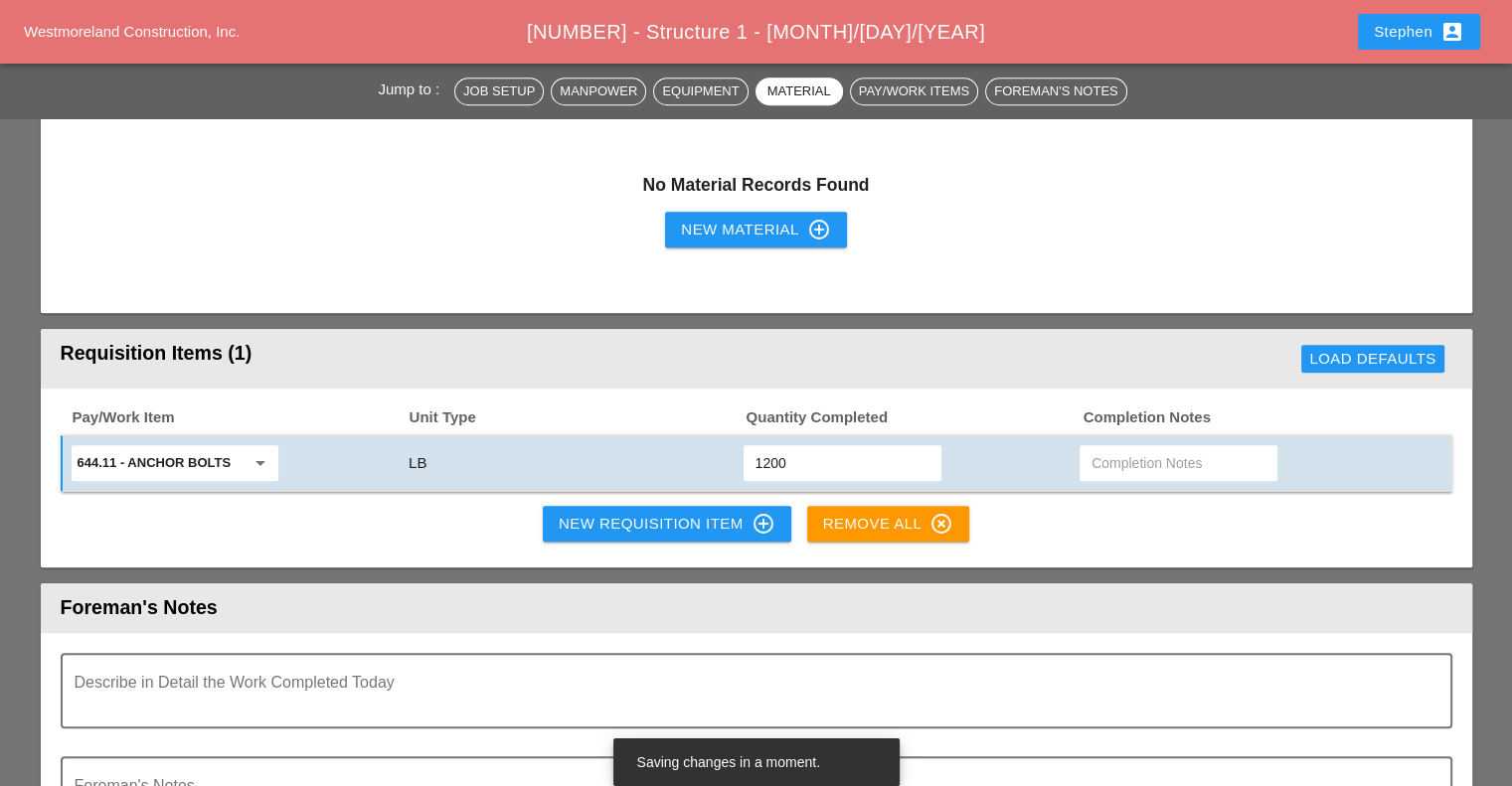 type on "1200" 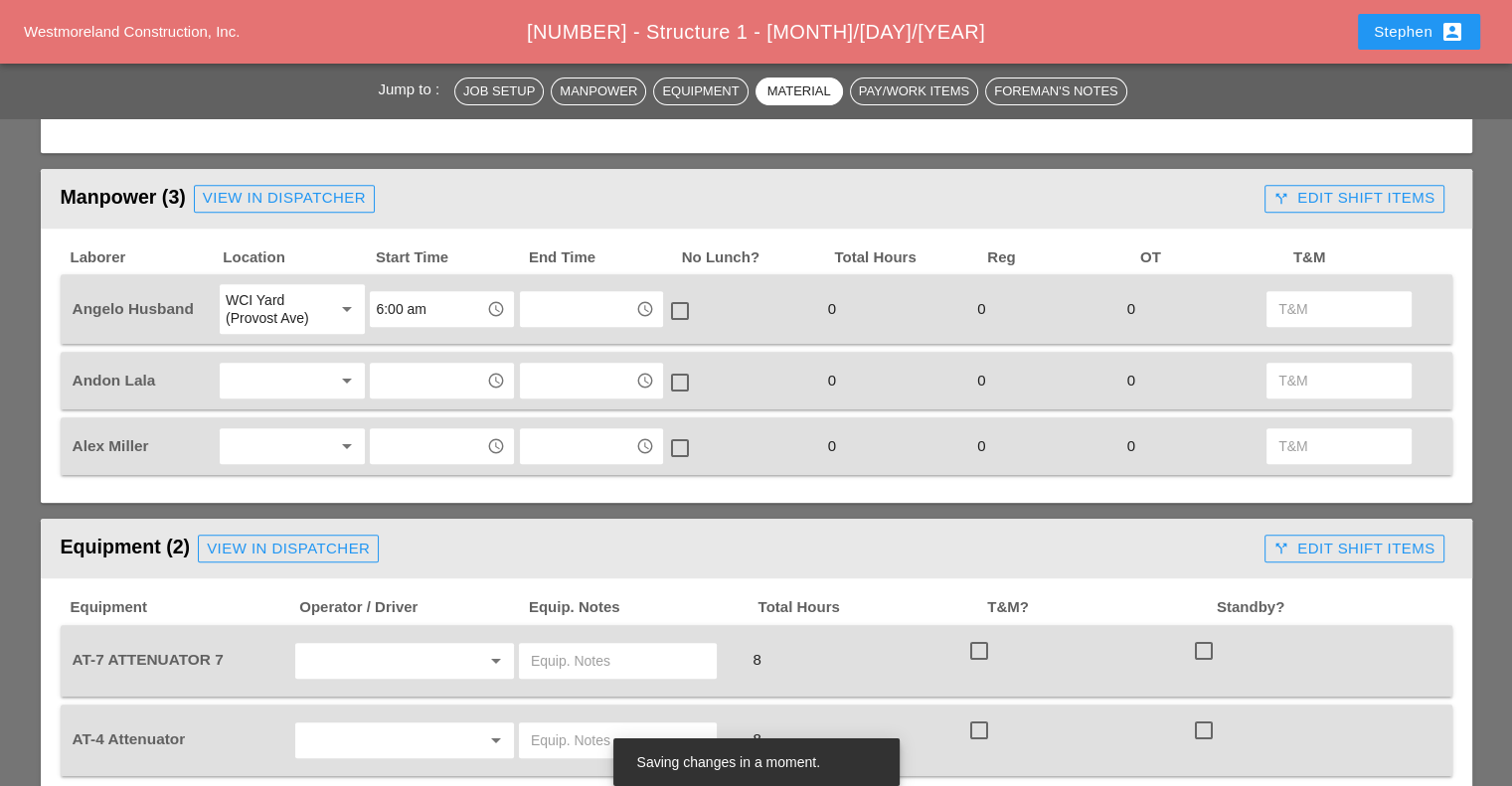 scroll, scrollTop: 801, scrollLeft: 0, axis: vertical 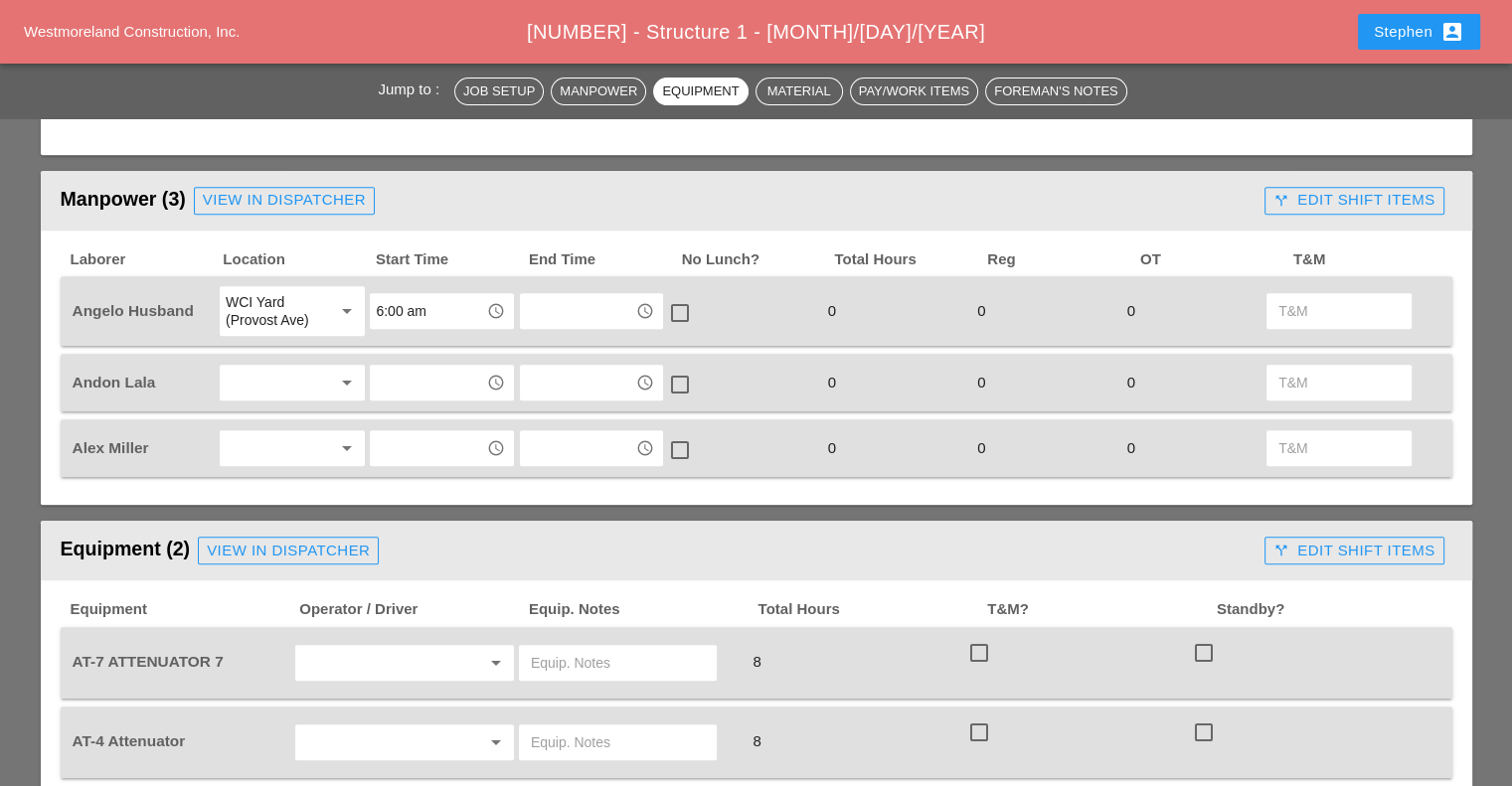 click at bounding box center [578, 311] 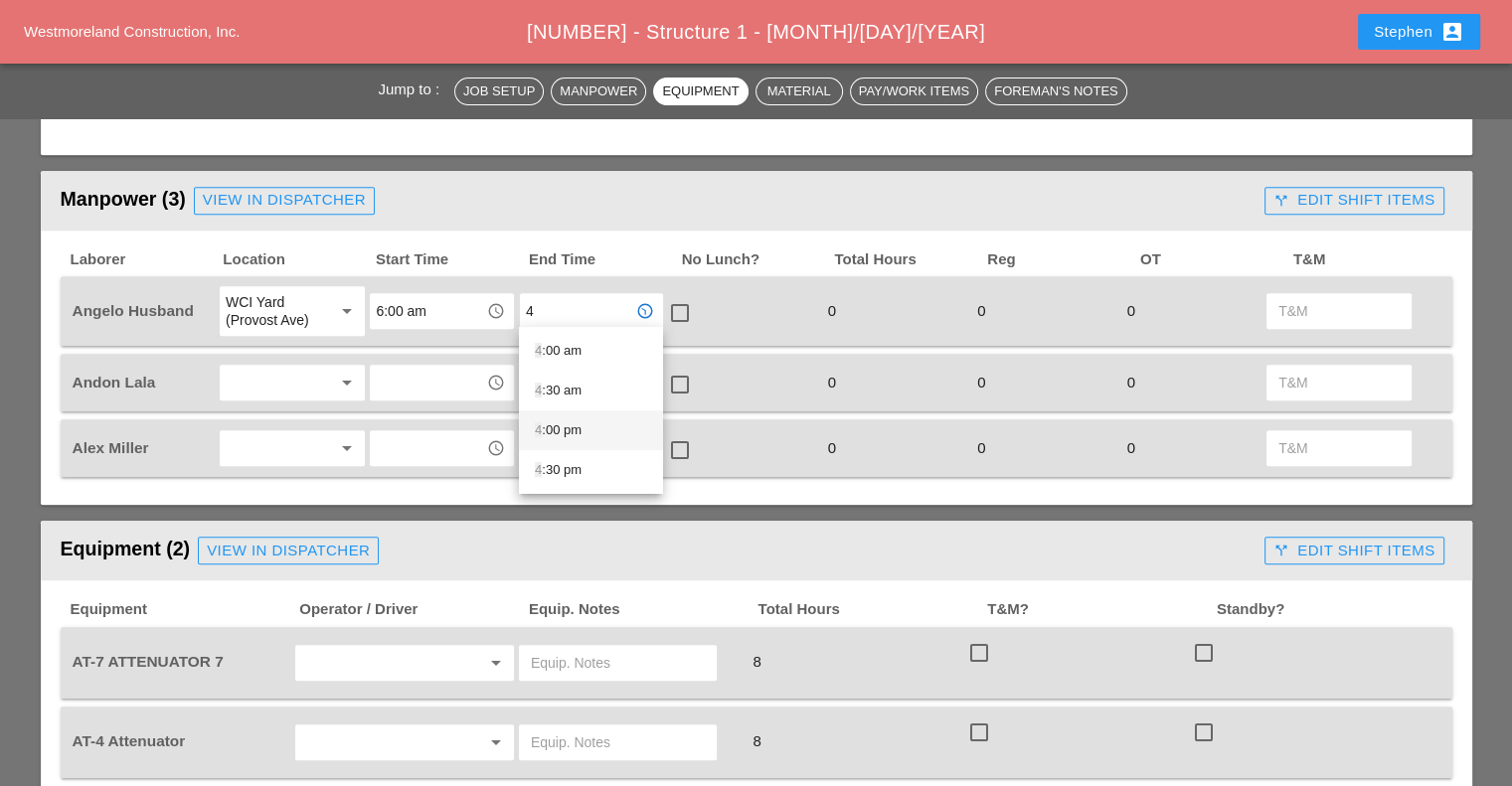 click on "[HOUR] :[MINUTE] [AM/PM]" at bounding box center [590, 430] 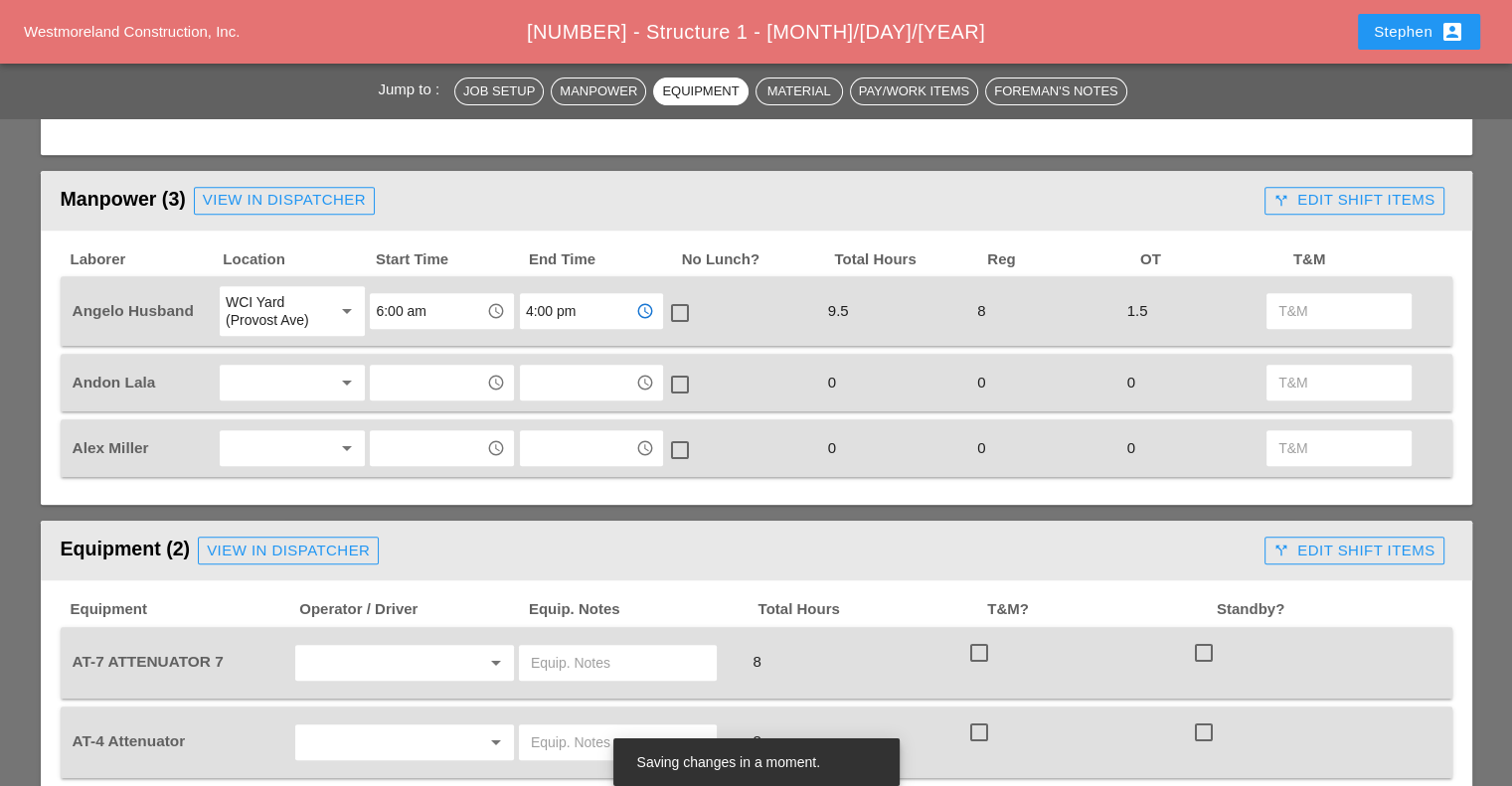 type on "4:00 pm" 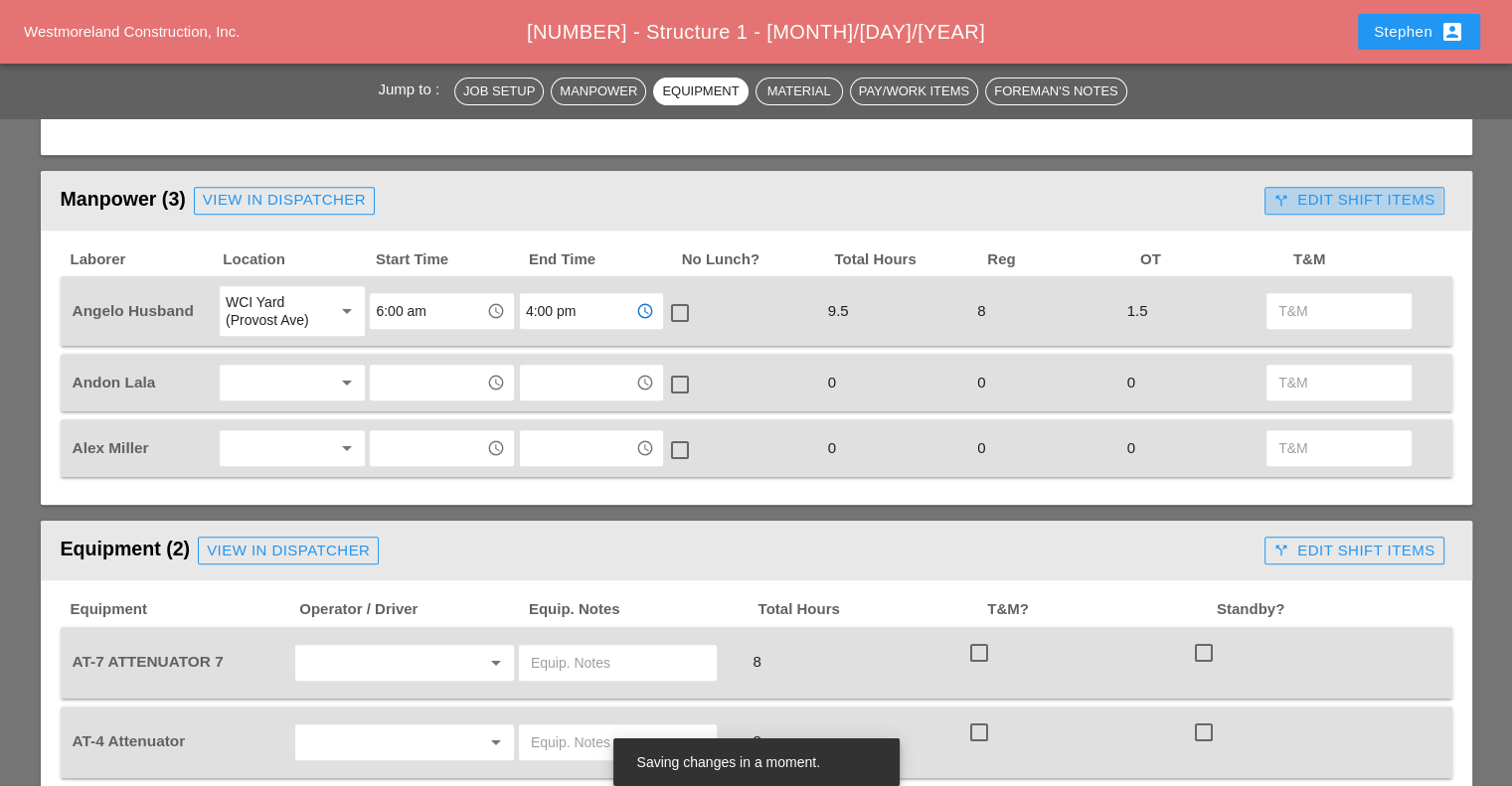click on "call_split Edit Shift Items" at bounding box center (1354, 200) 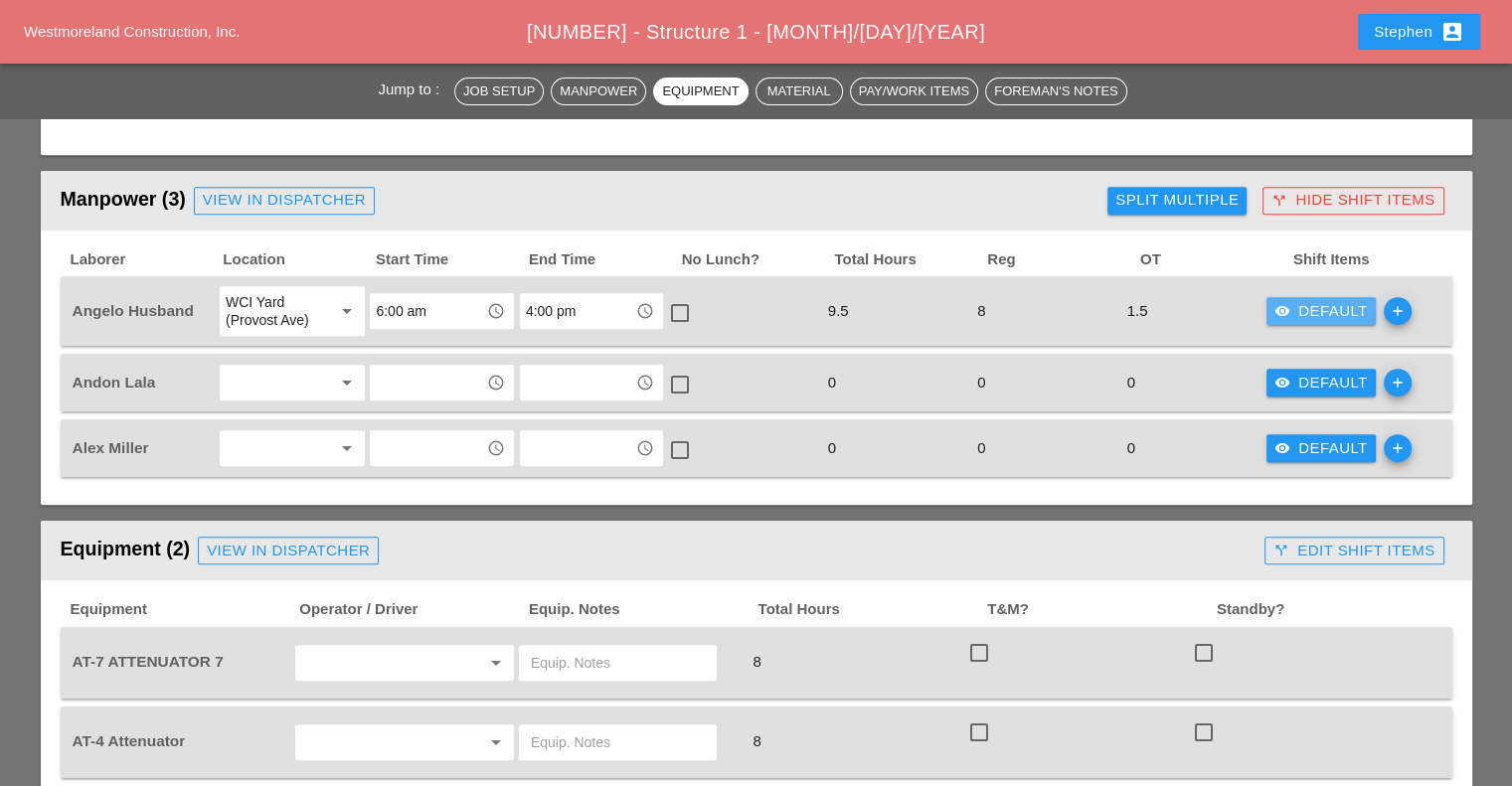 click on "visibility Default" at bounding box center [1321, 311] 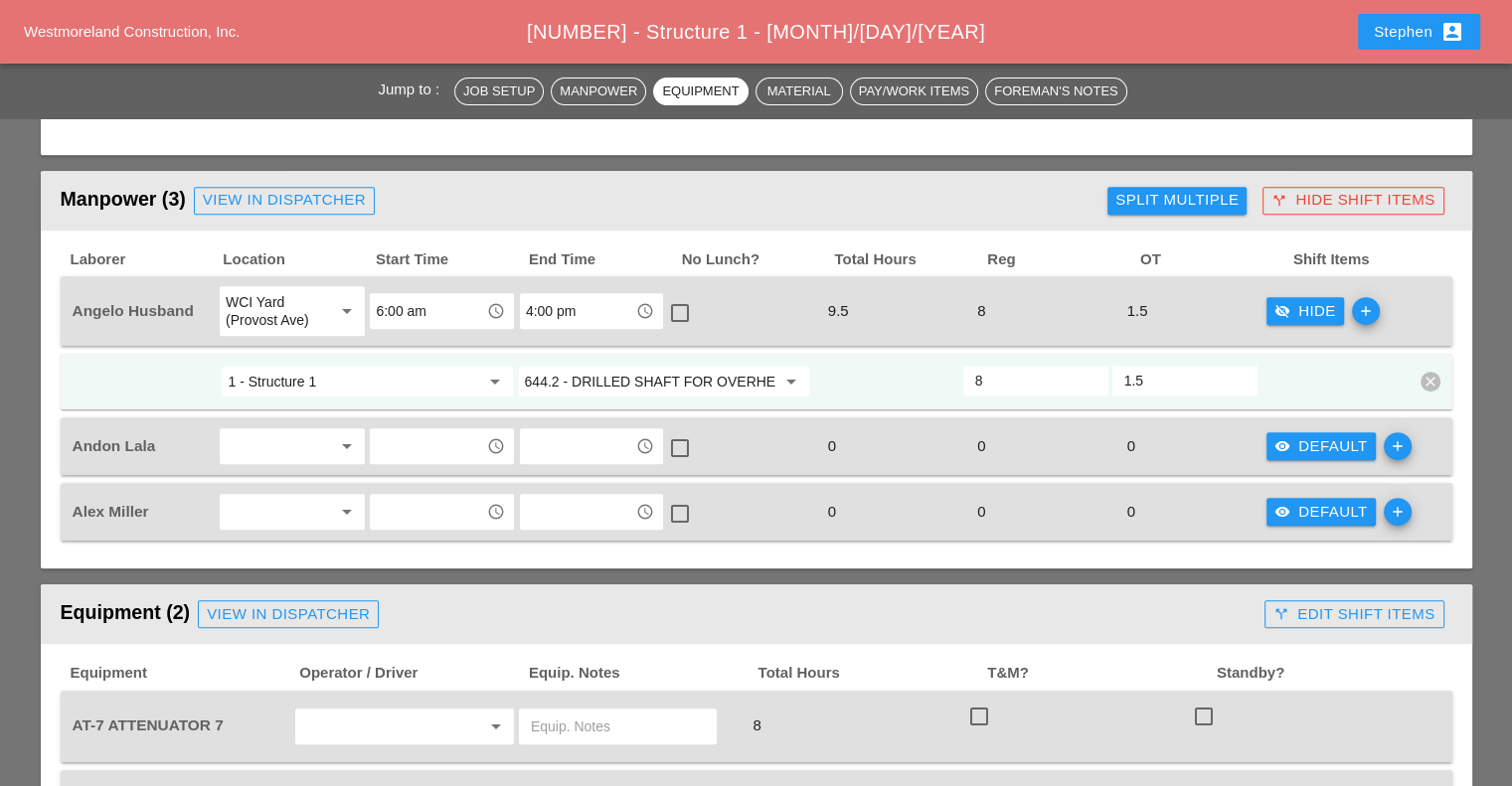 click on "arrow_drop_down" at bounding box center (791, 382) 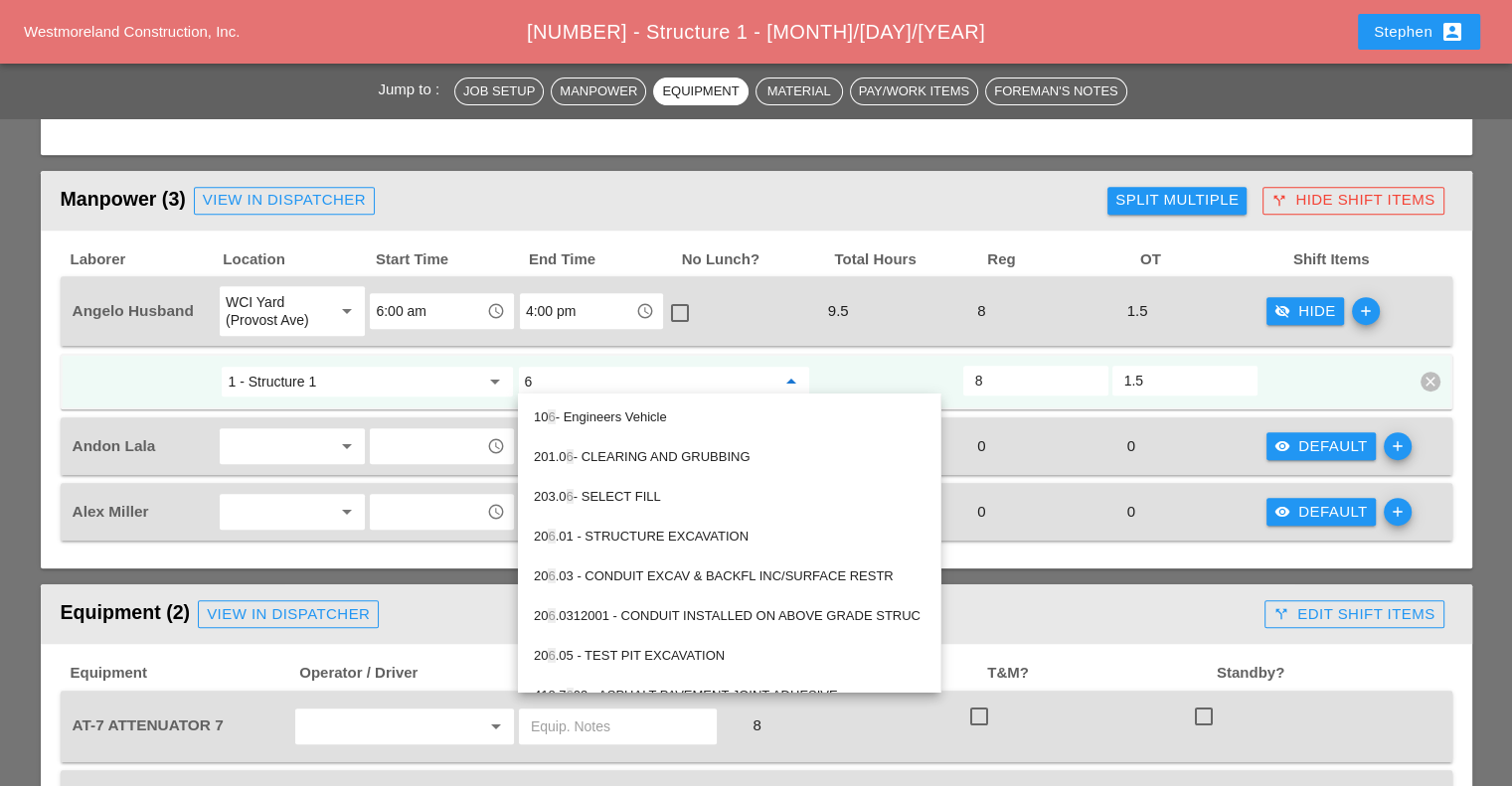 scroll, scrollTop: 0, scrollLeft: 0, axis: both 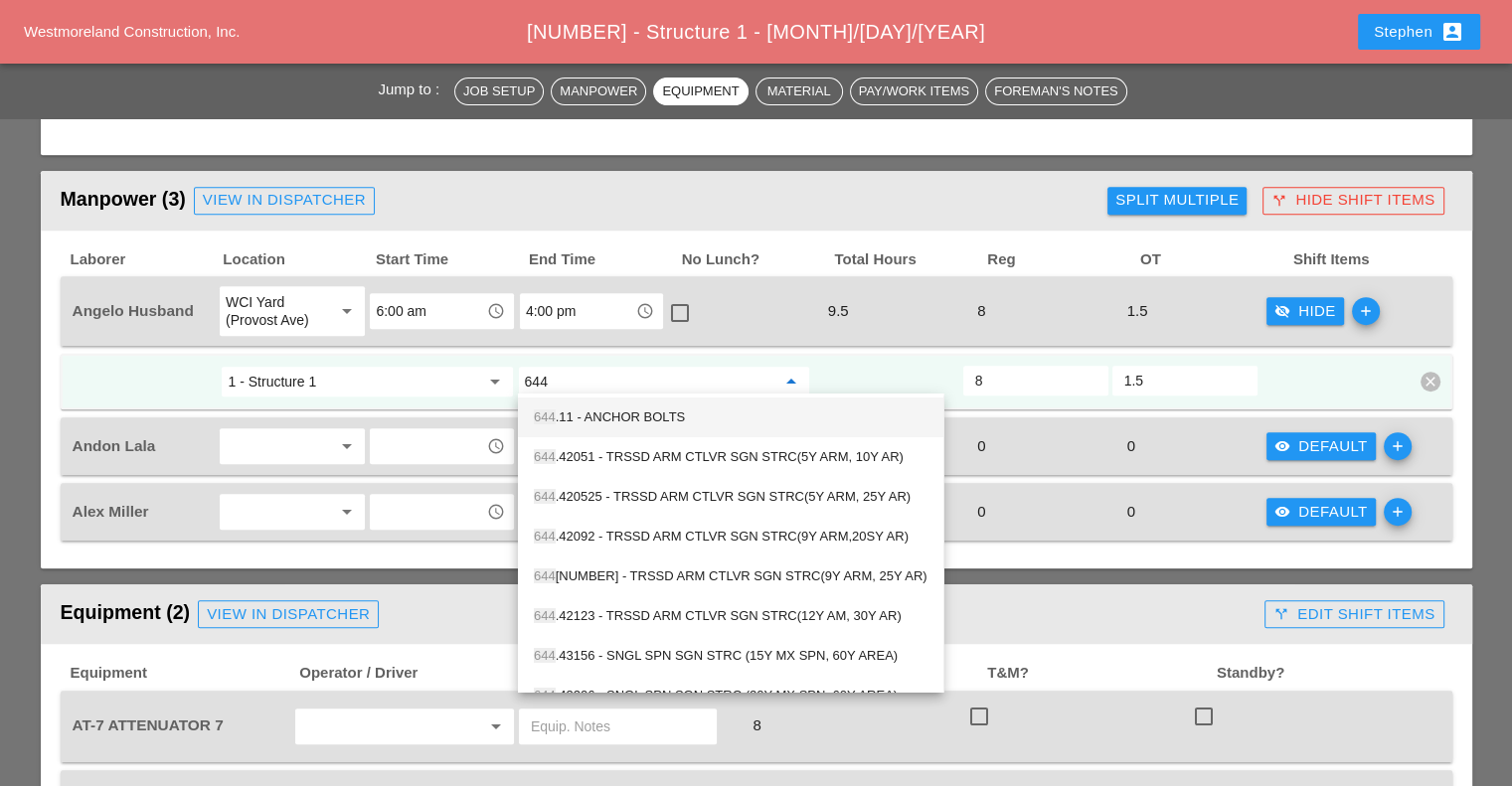 click on "644 .11 - ANCHOR BOLTS" at bounding box center [731, 417] 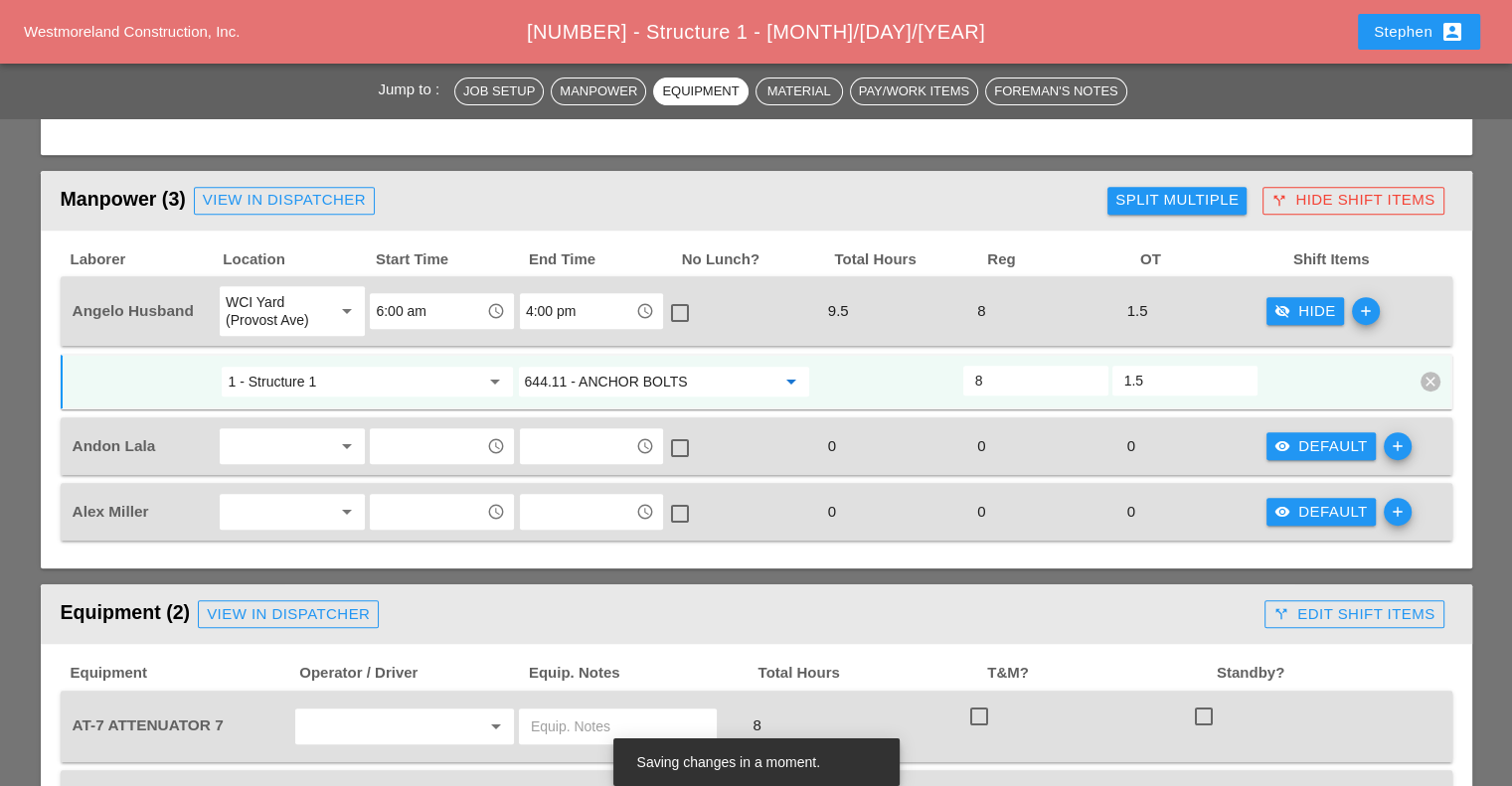 type on "644.11 - ANCHOR BOLTS" 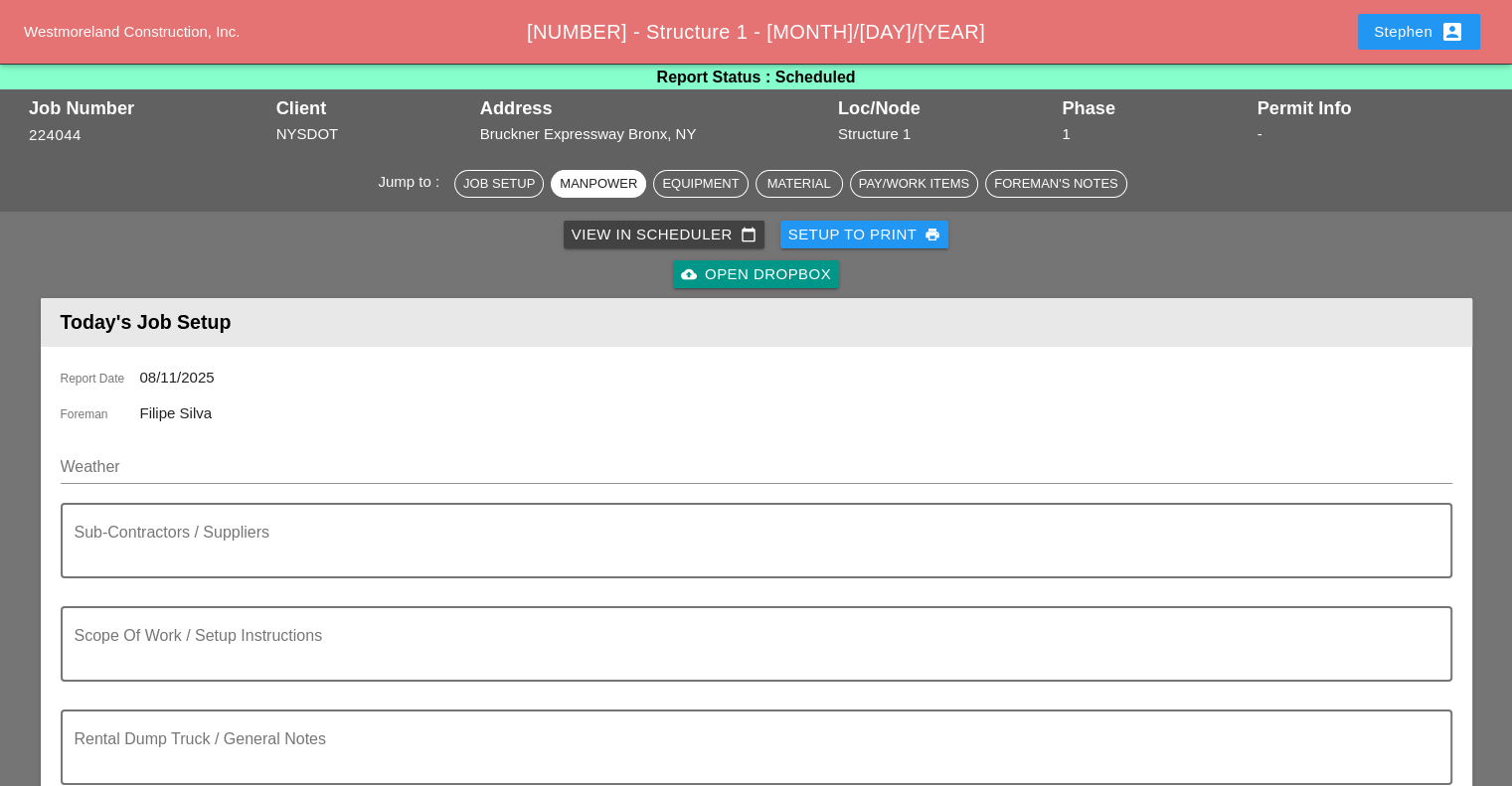 scroll, scrollTop: 0, scrollLeft: 0, axis: both 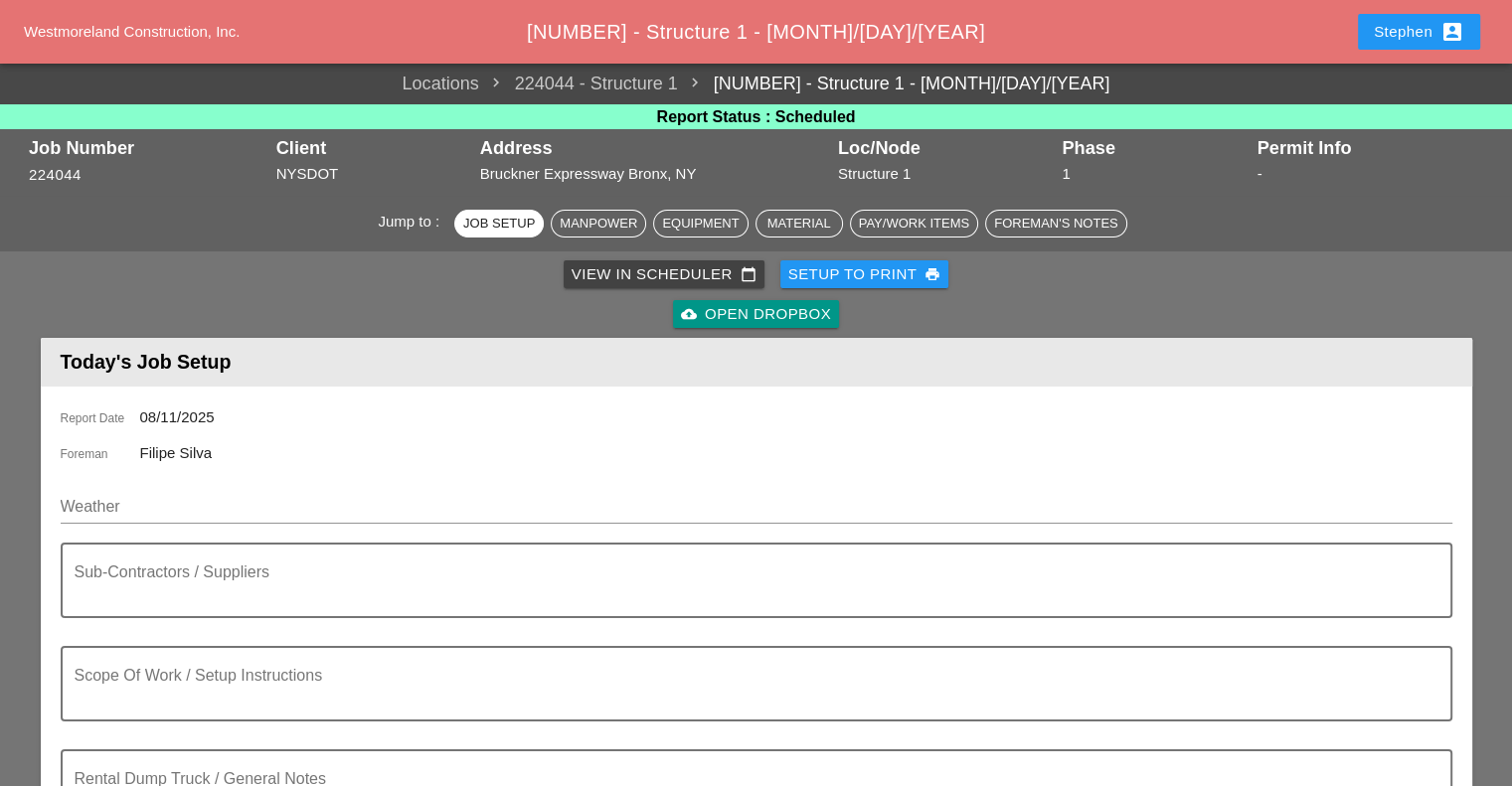 click on "cloud_upload Open Dropbox" at bounding box center [756, 314] 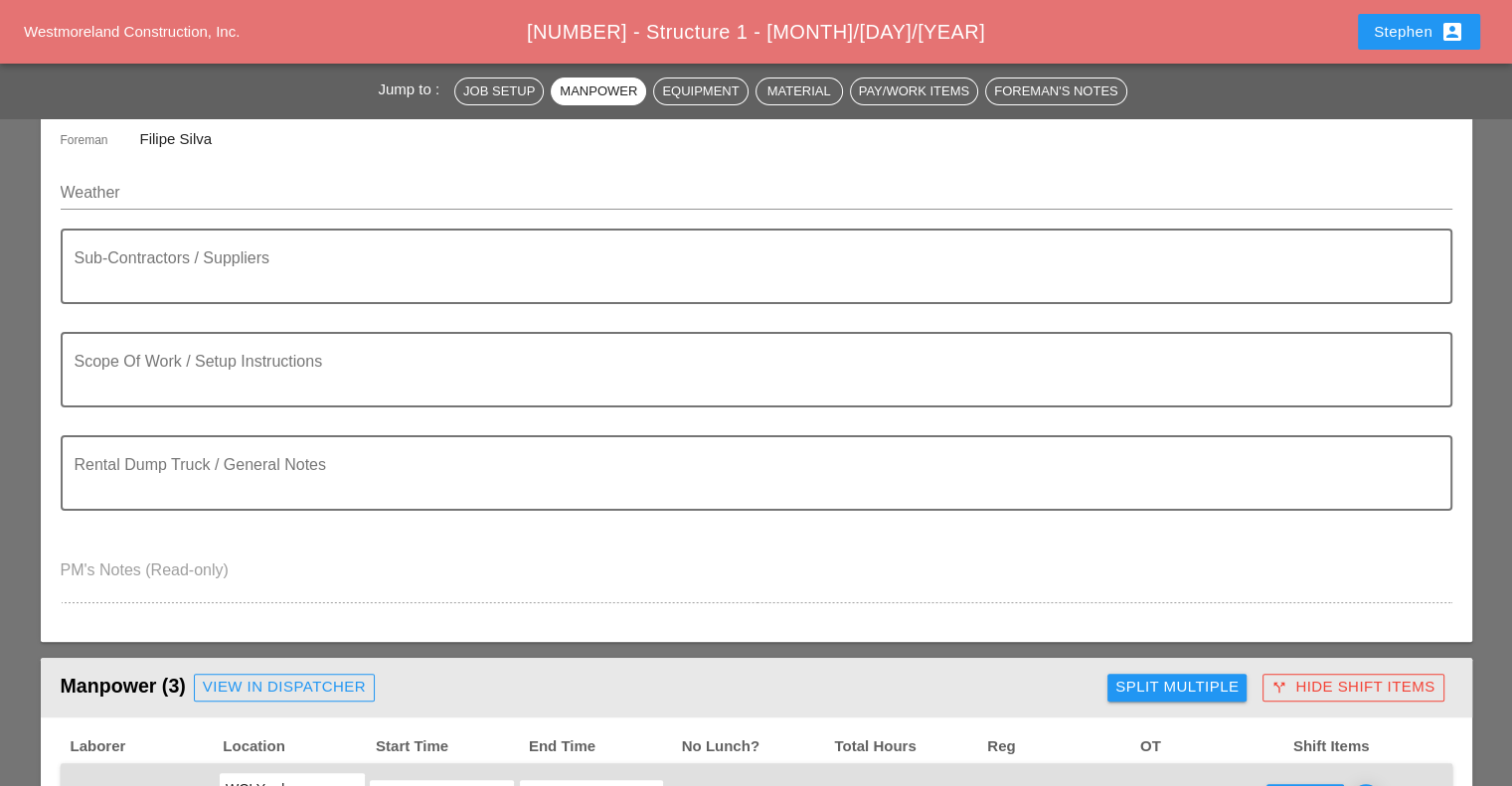 scroll, scrollTop: 0, scrollLeft: 0, axis: both 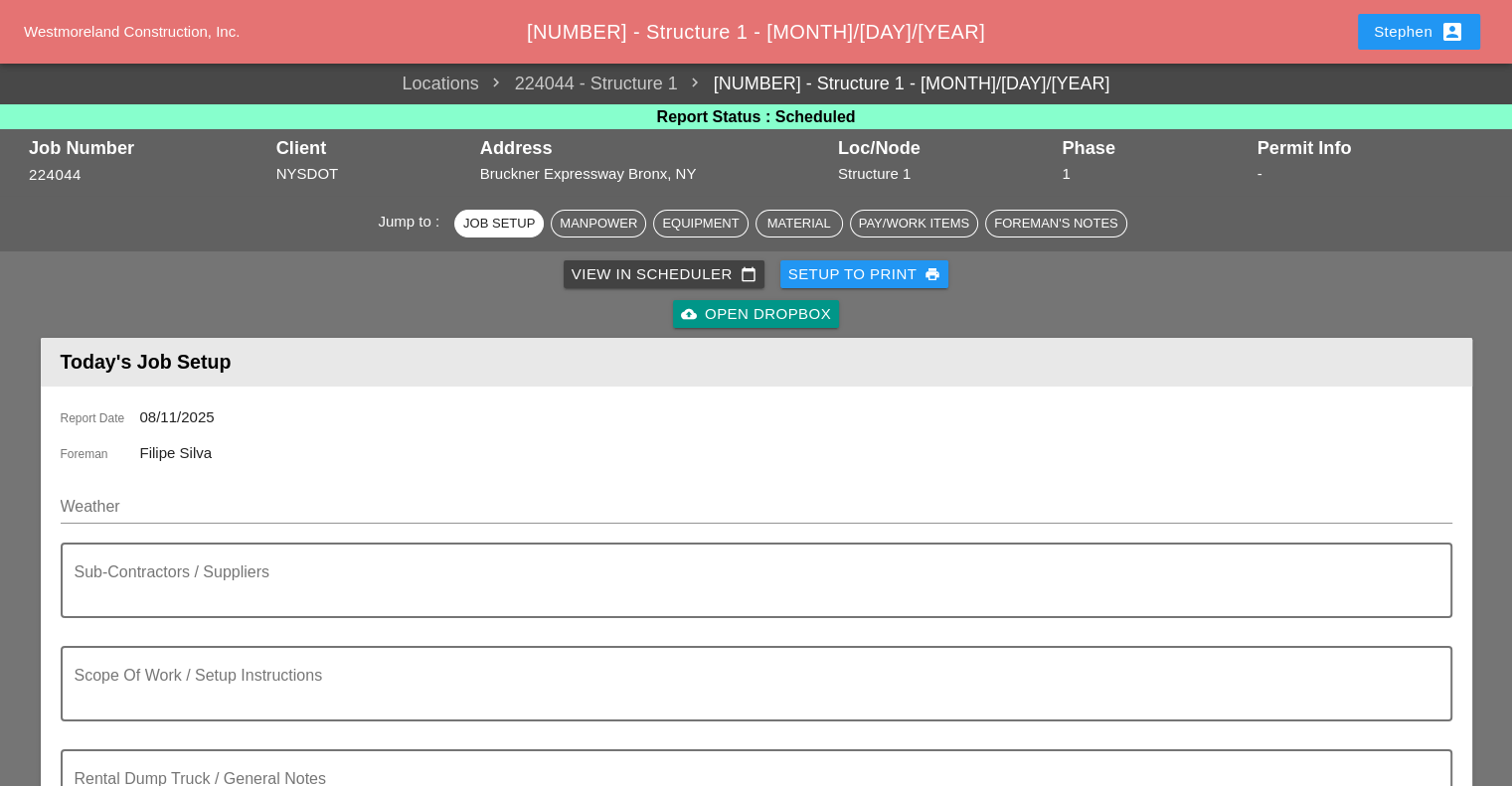 click on "View in Scheduler calendar_today" at bounding box center [664, 274] 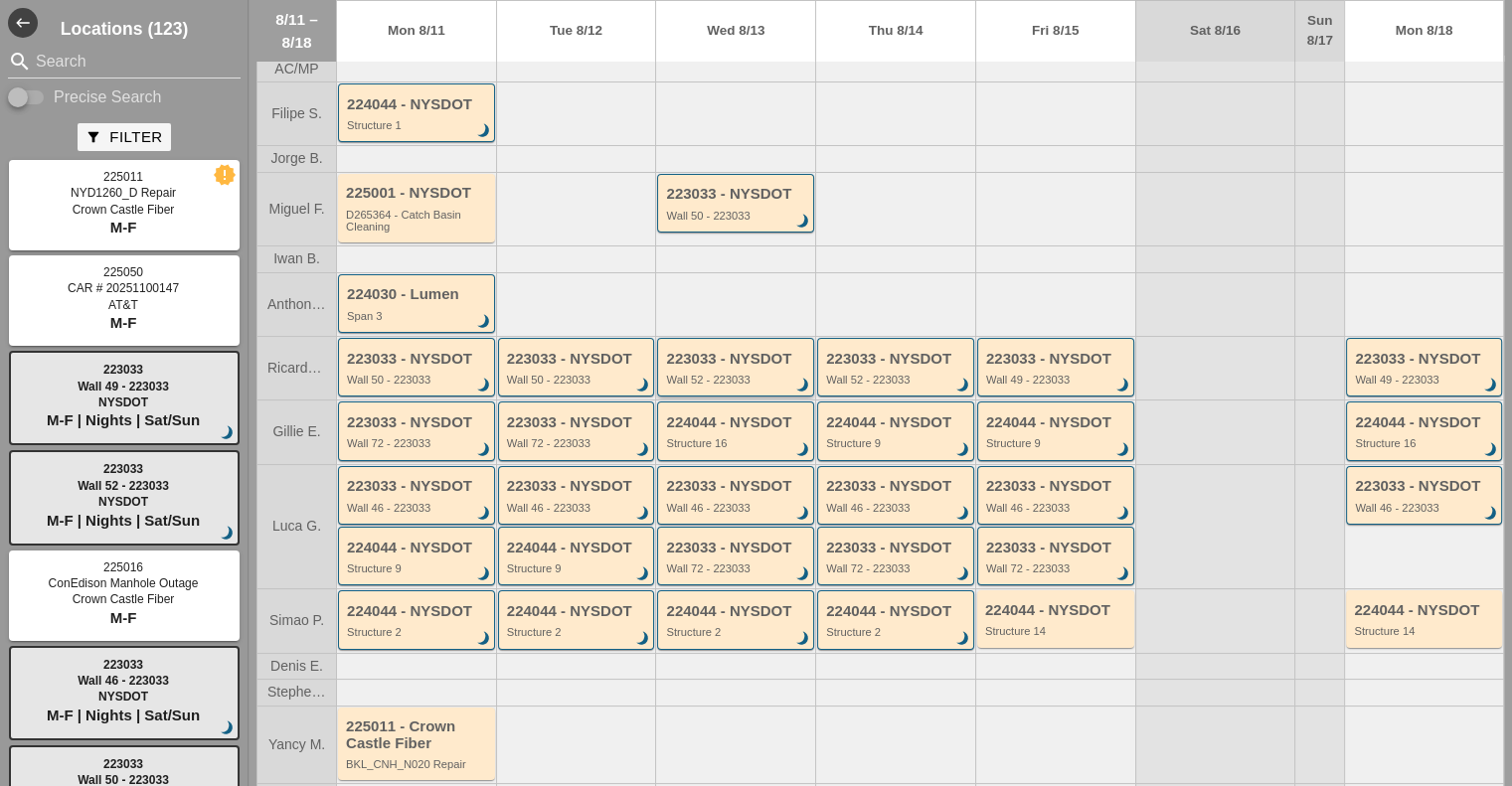 scroll, scrollTop: 0, scrollLeft: 0, axis: both 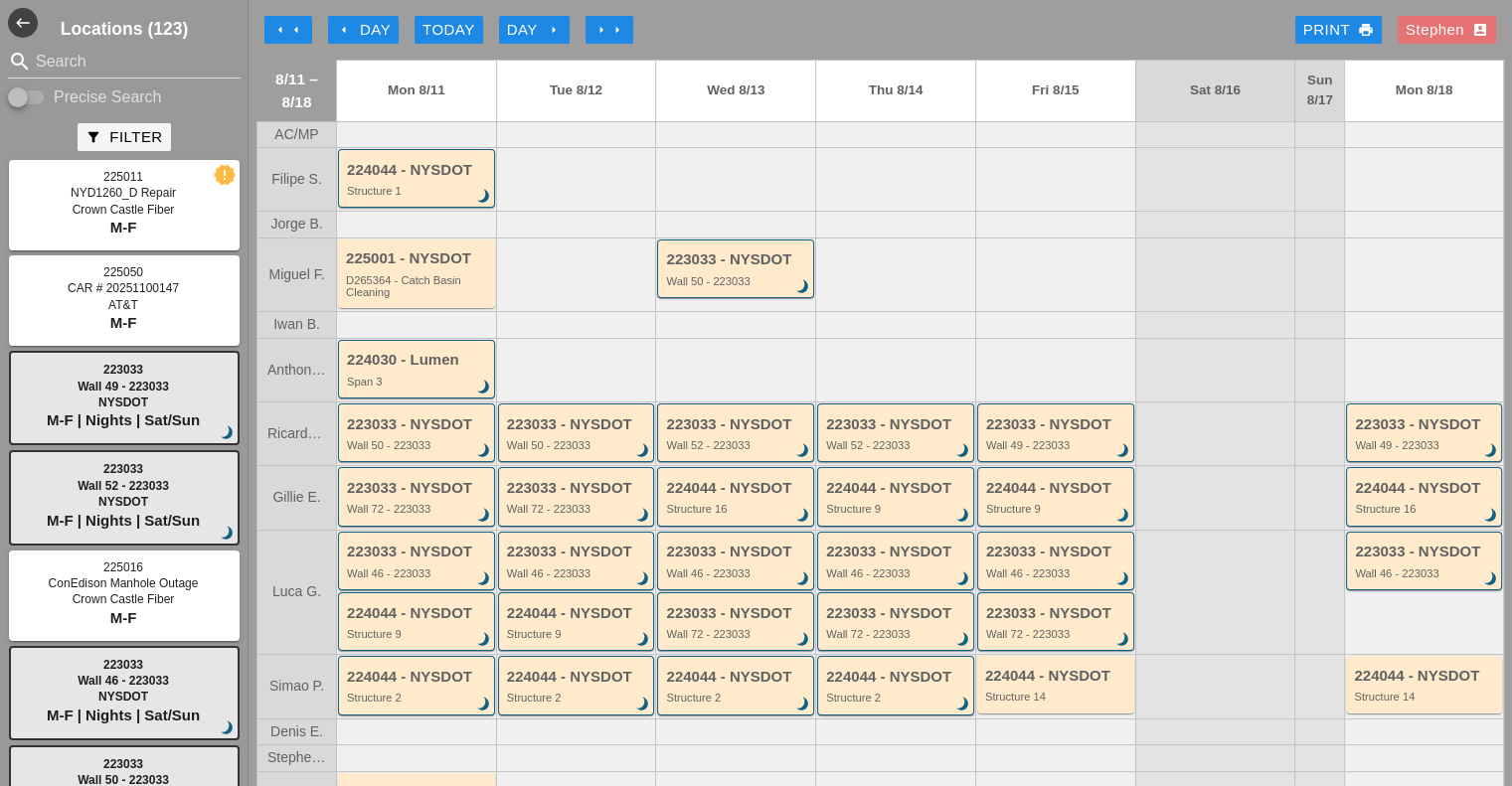 click on "Print print" at bounding box center [1338, 30] 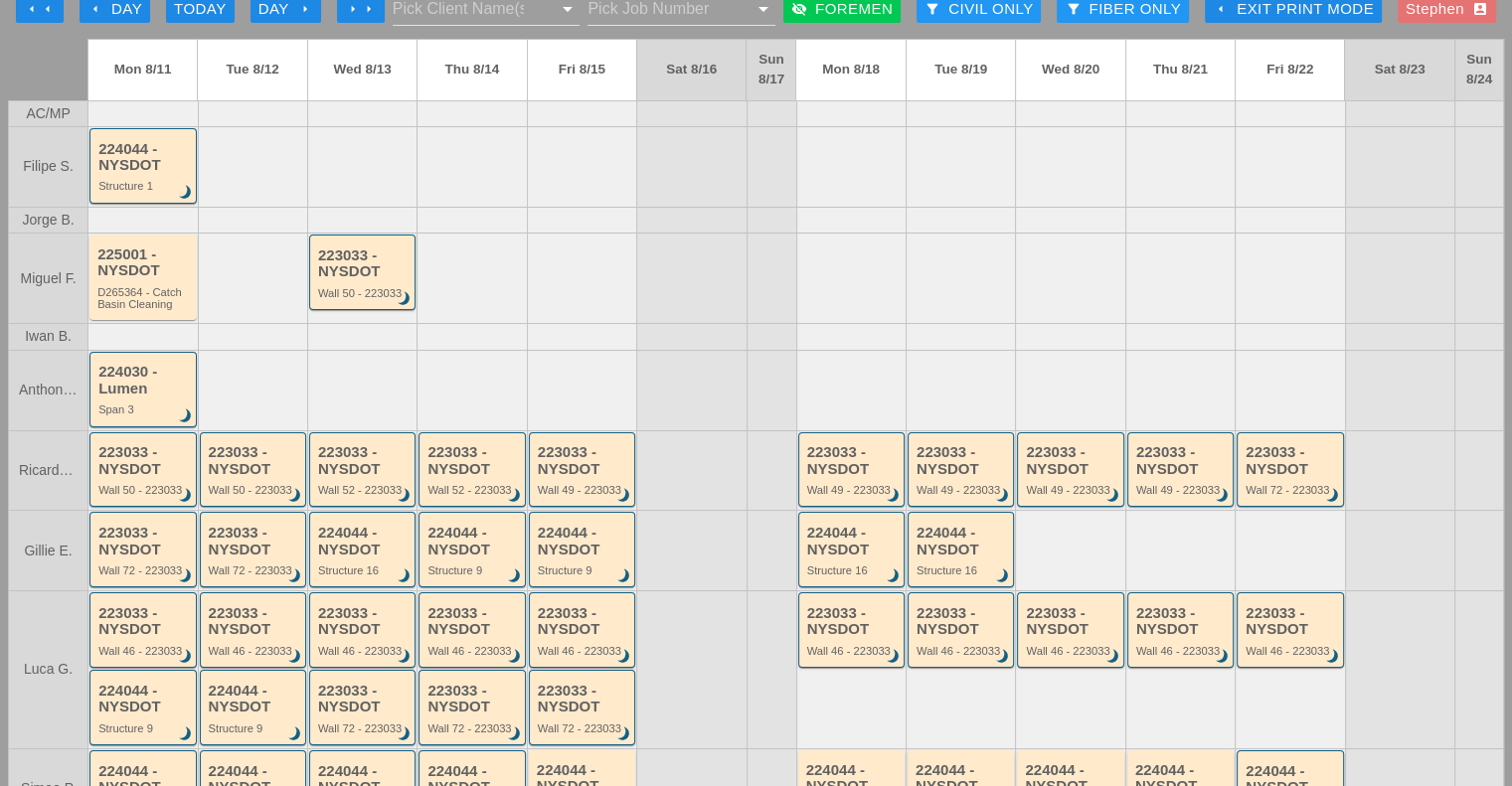 scroll, scrollTop: 12, scrollLeft: 0, axis: vertical 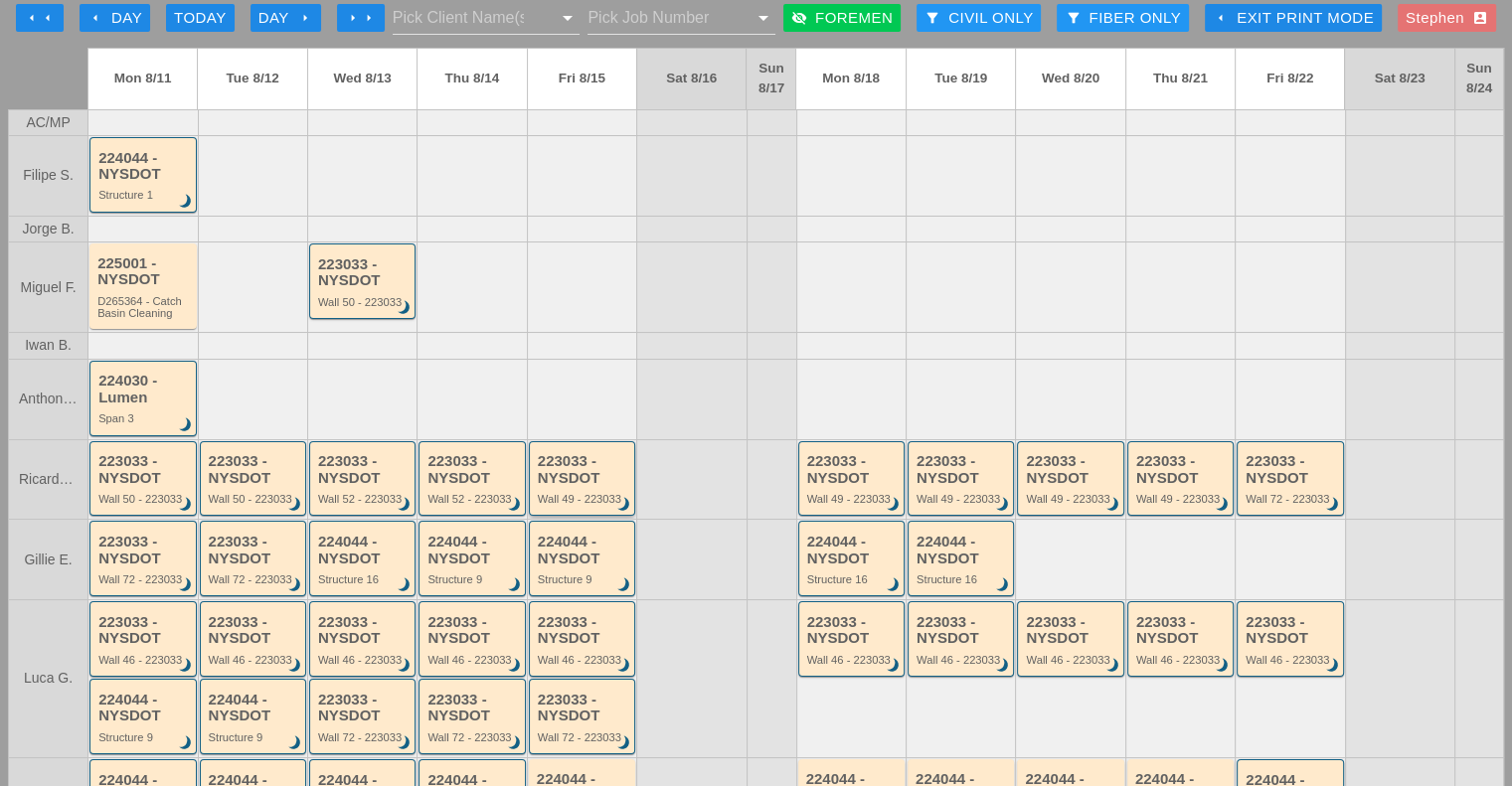 click on "223033 - NYSDOT" at bounding box center (584, 469) 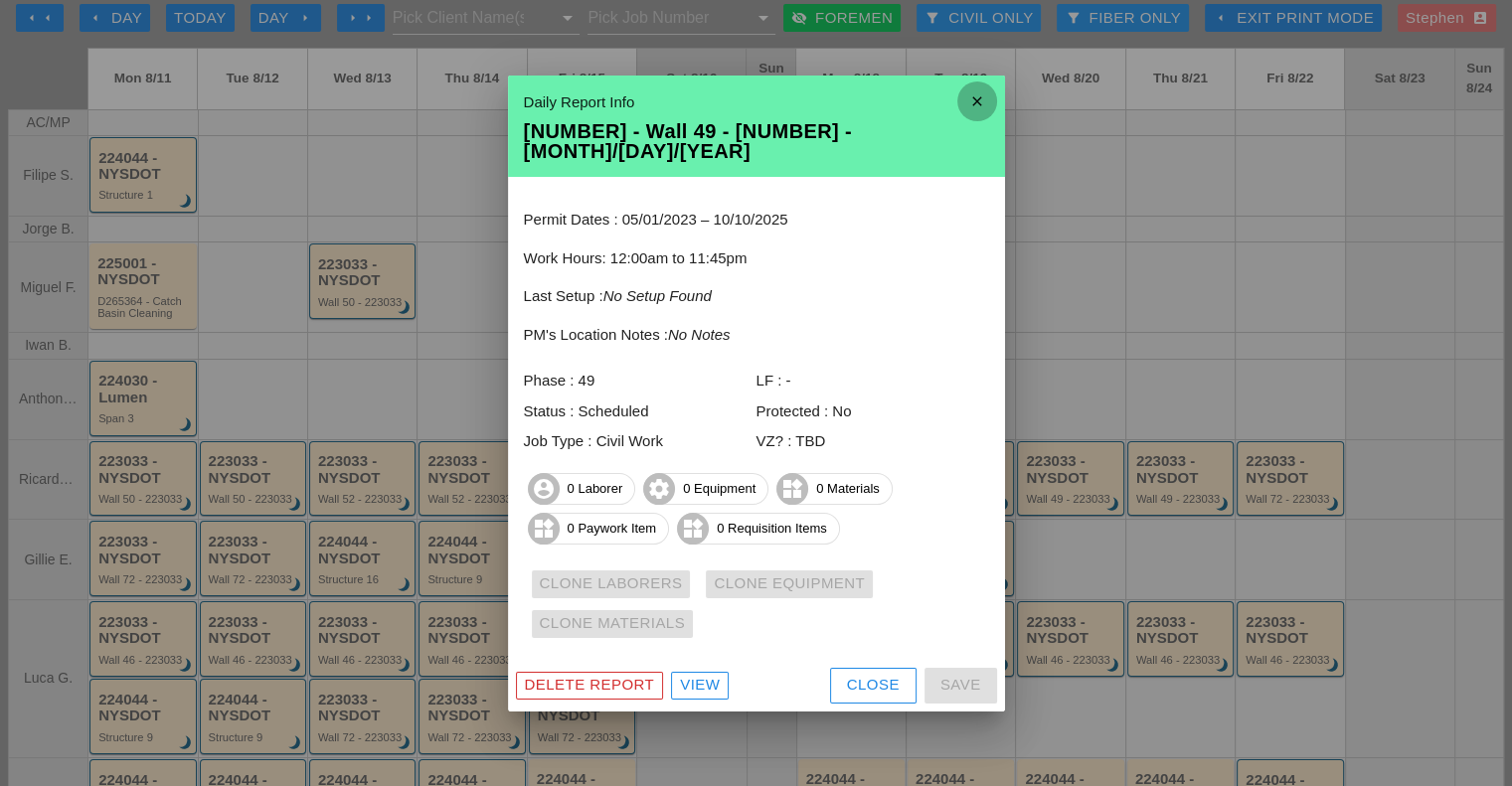 click on "close" at bounding box center [977, 101] 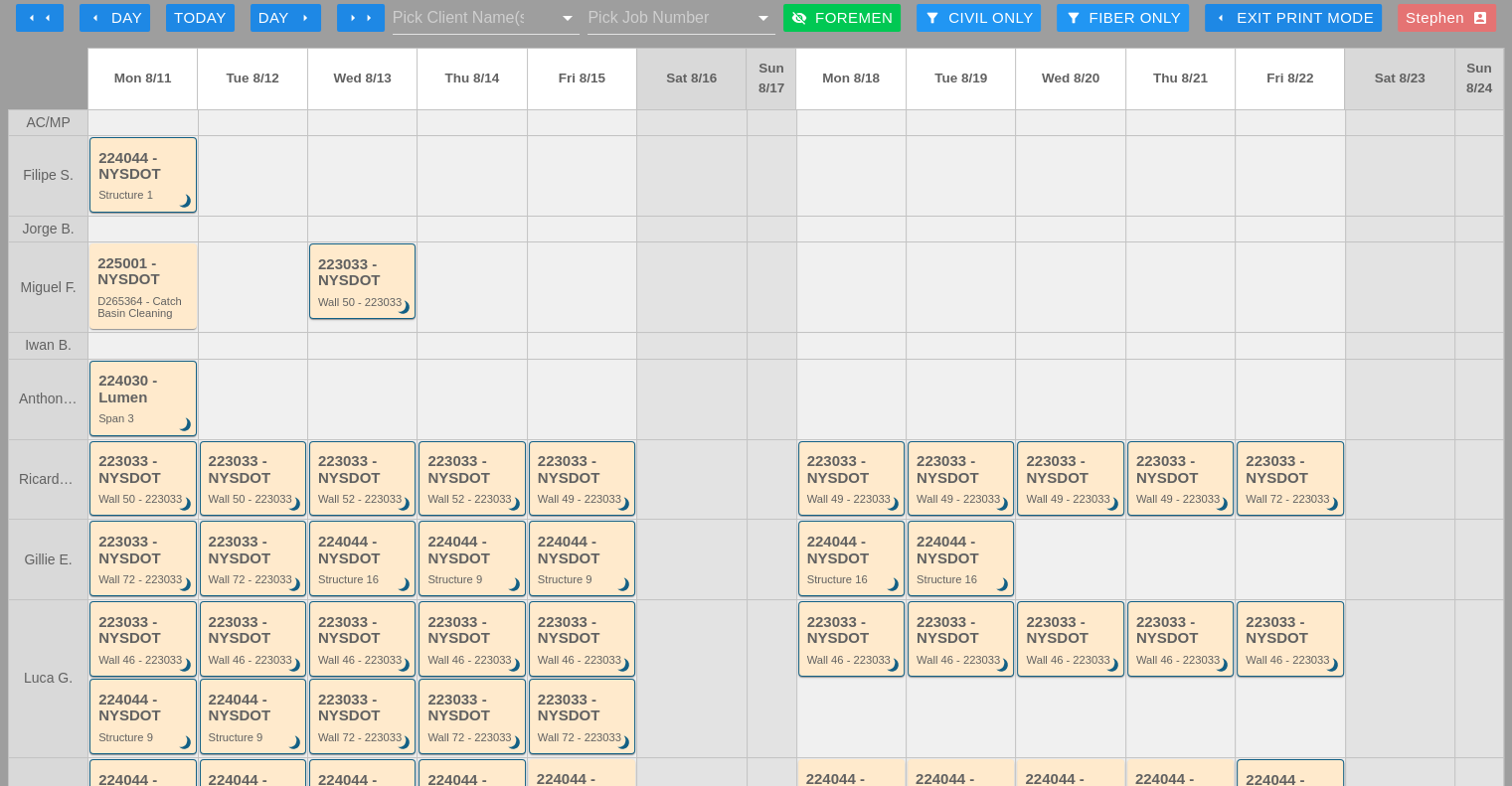 click on "arrow_left" at bounding box center (48, 18) 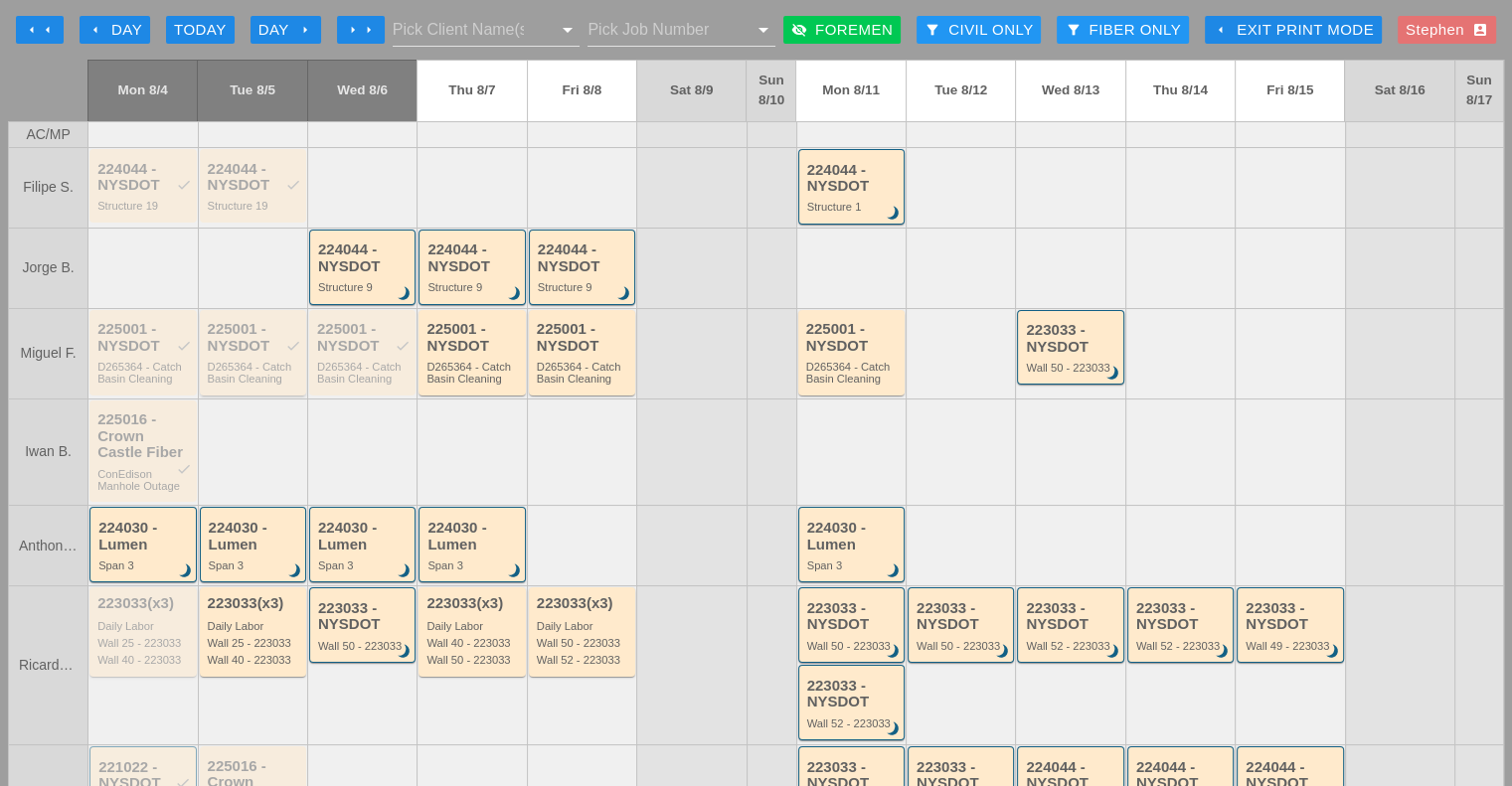 click on "[NUMBER] - NYSDOT  check" at bounding box center (254, 337) 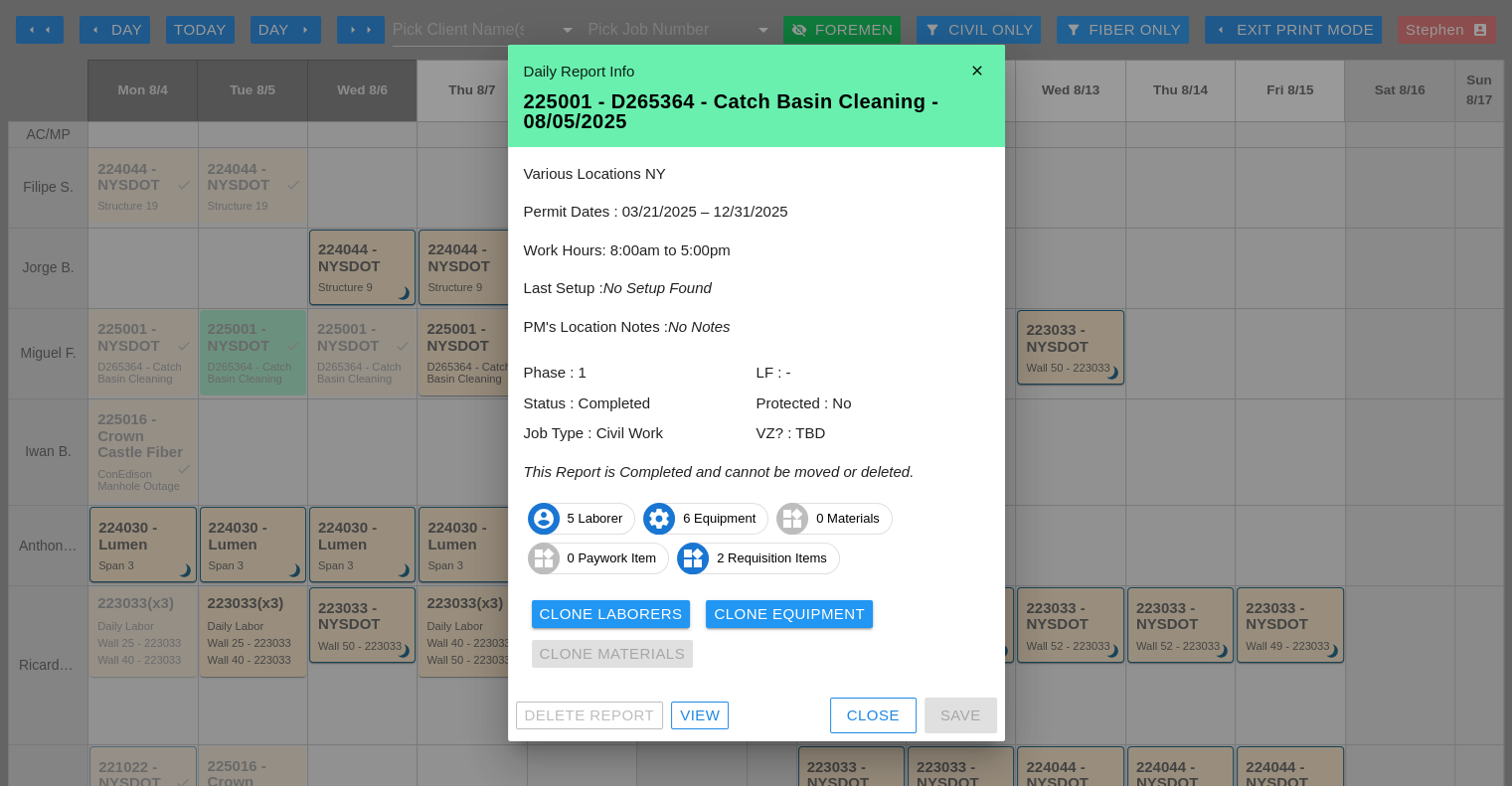 click on "View" at bounding box center (700, 715) 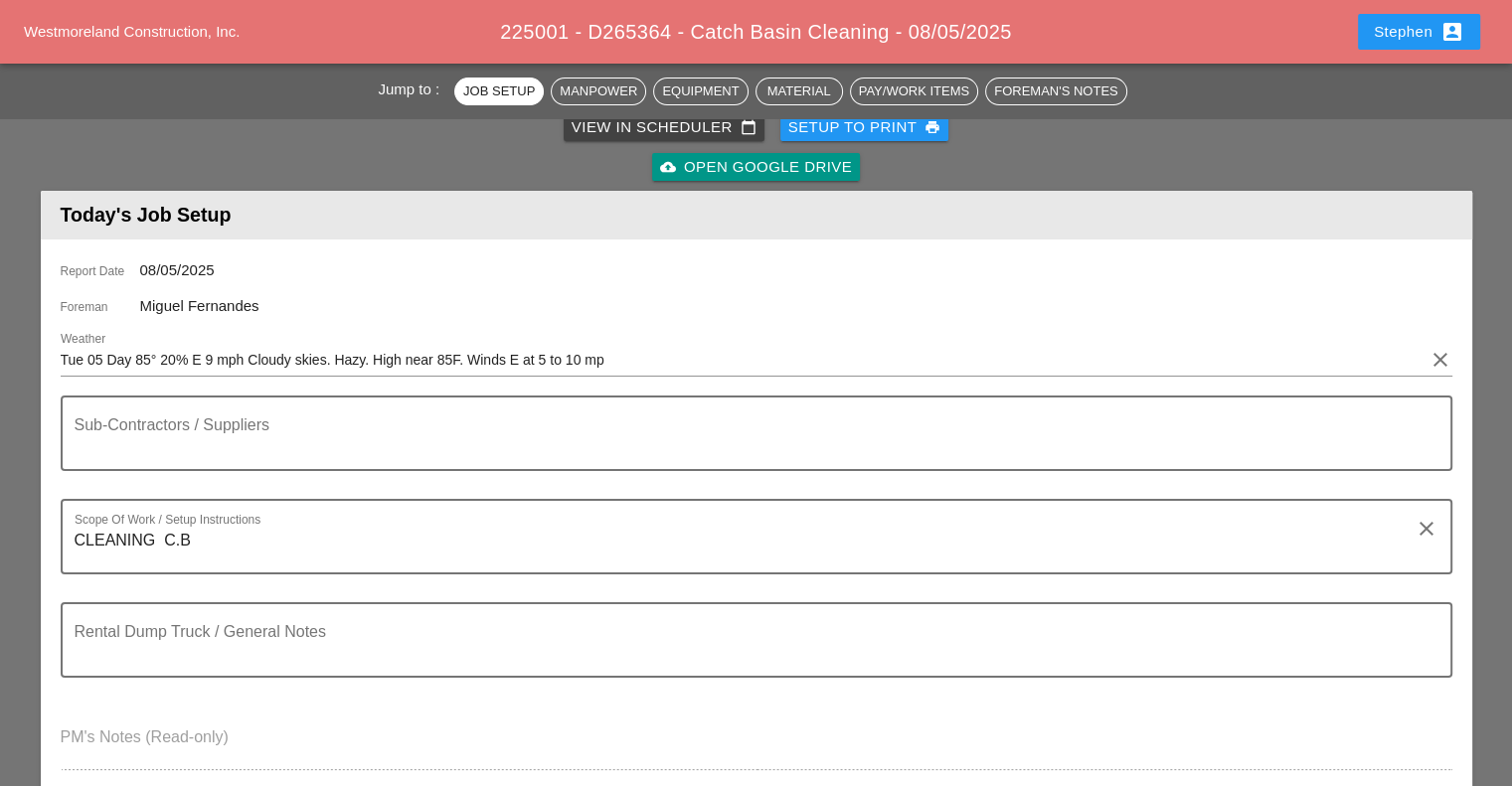 scroll, scrollTop: 0, scrollLeft: 0, axis: both 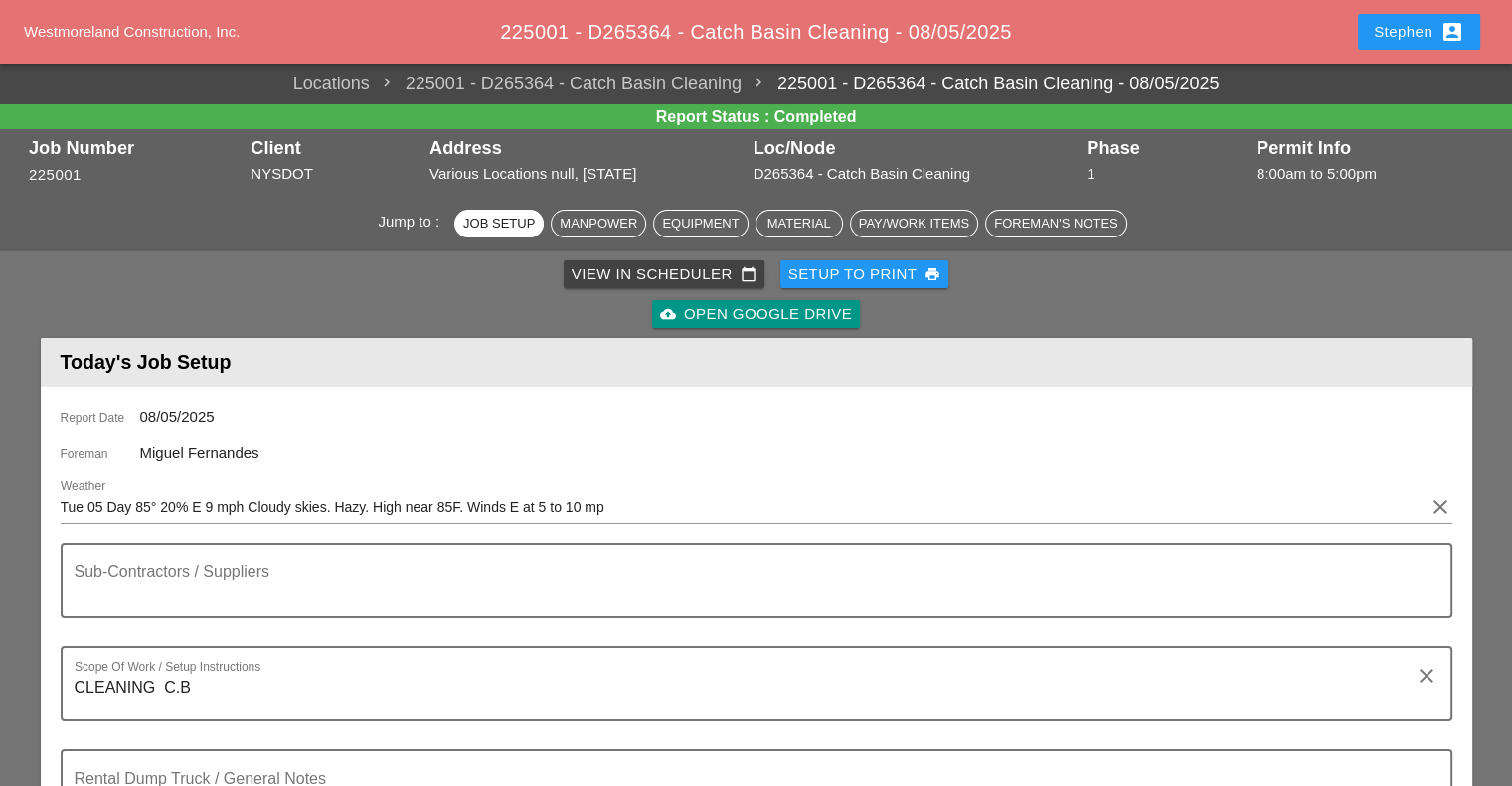 click on "cloud_upload Open Google Drive" at bounding box center (756, 314) 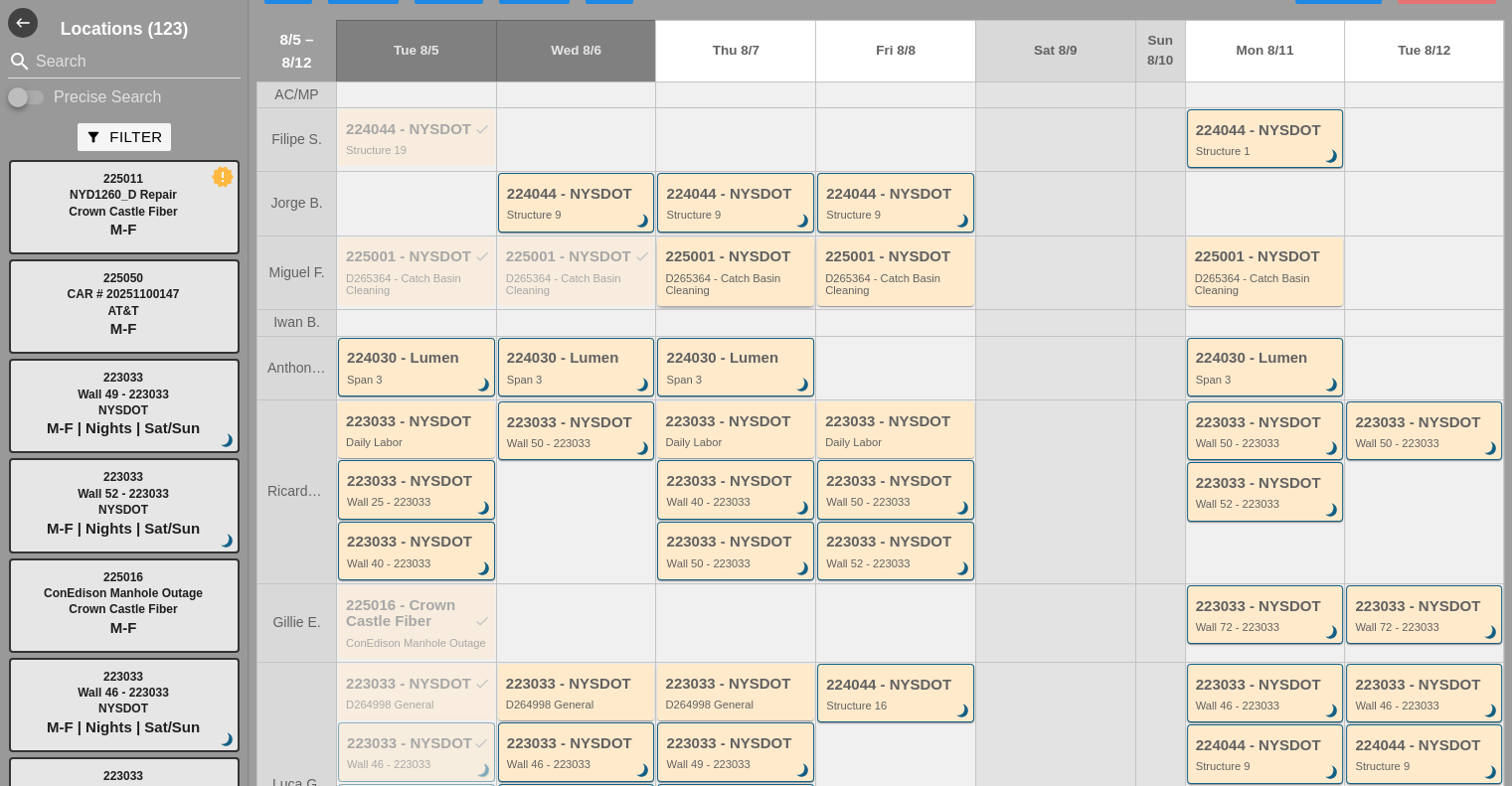 scroll, scrollTop: 0, scrollLeft: 0, axis: both 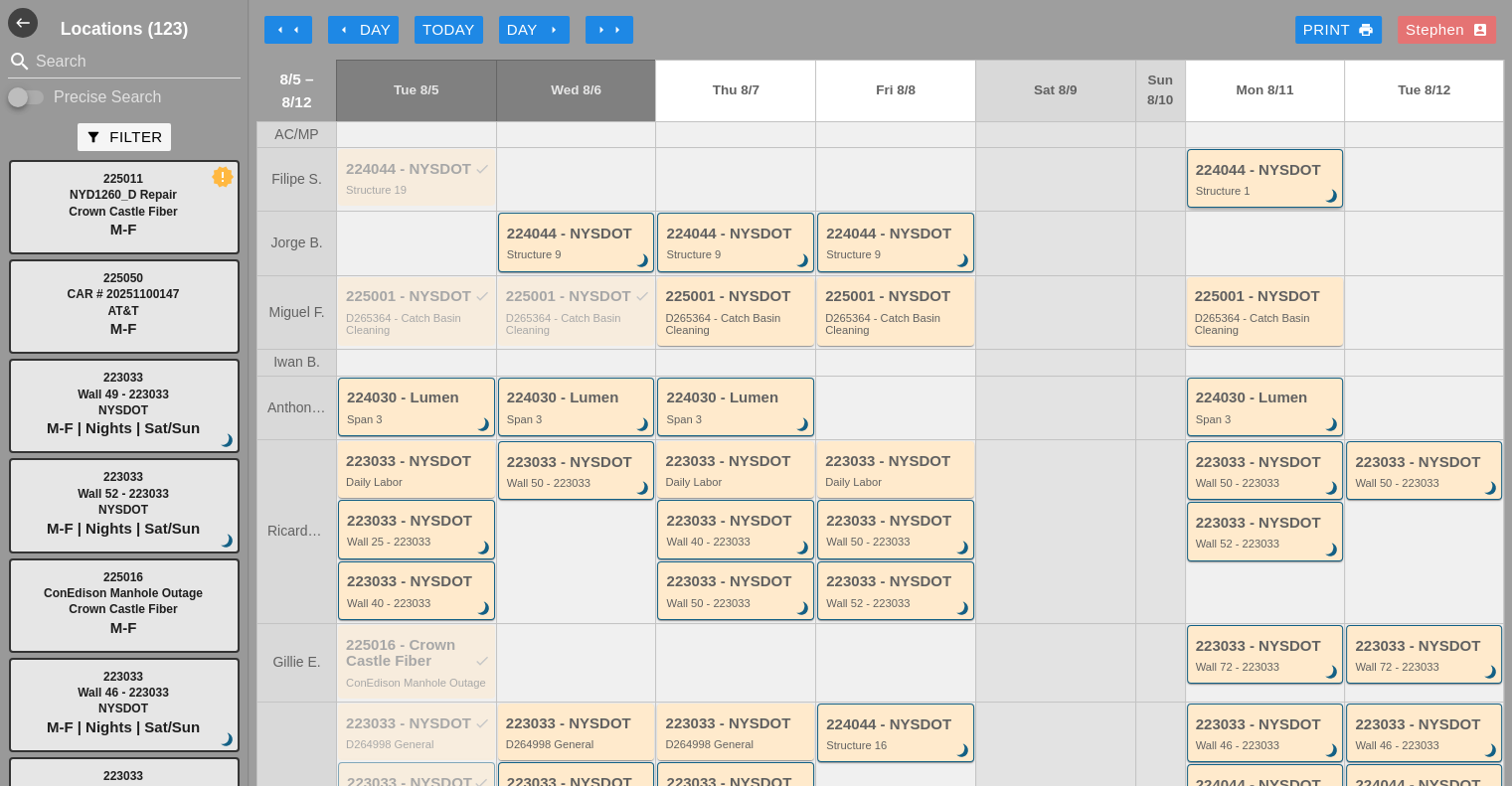 click on "Structure 1" at bounding box center (1266, 191) 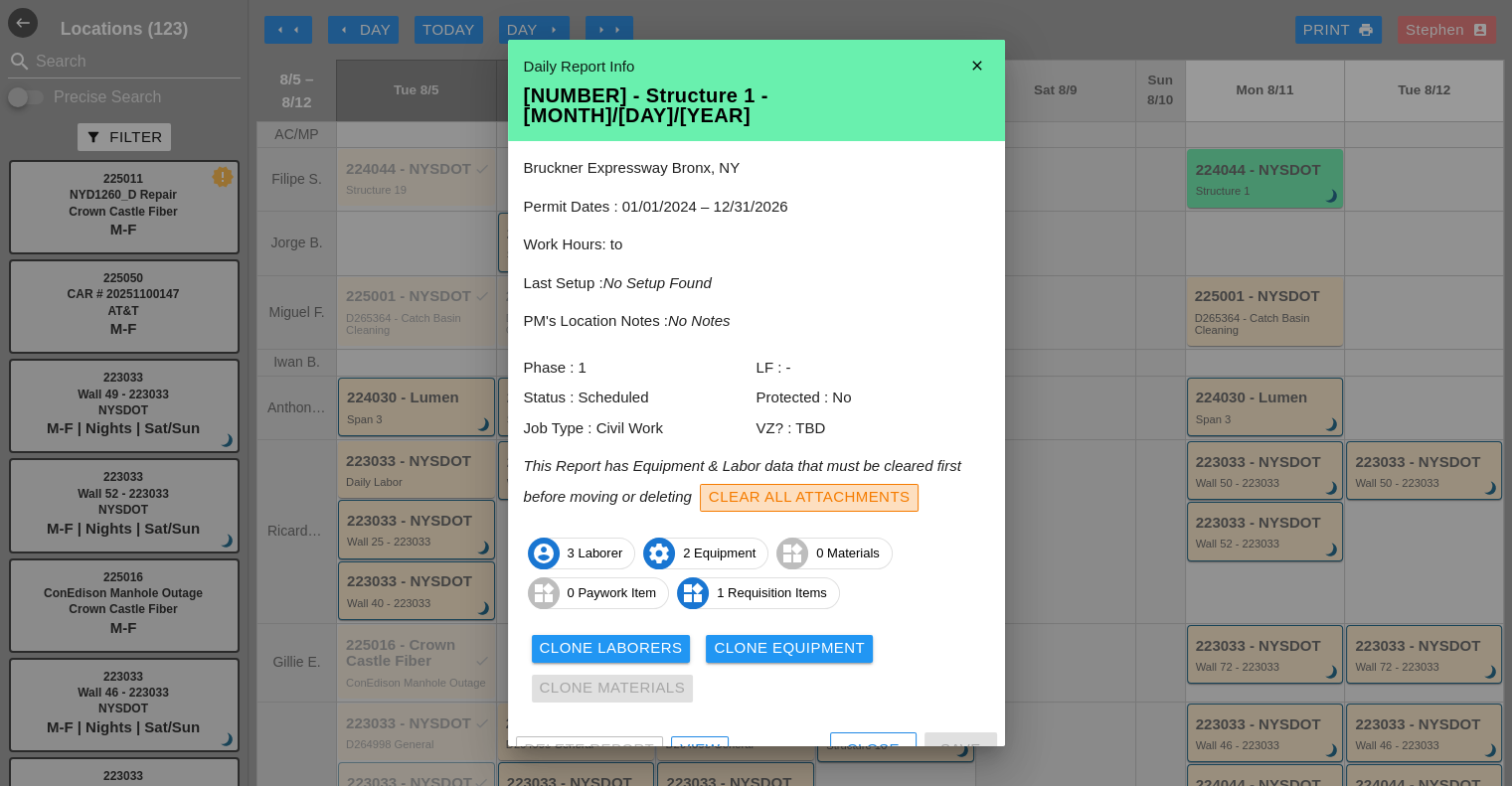 click on "Clear All Attachments" at bounding box center (809, 497) 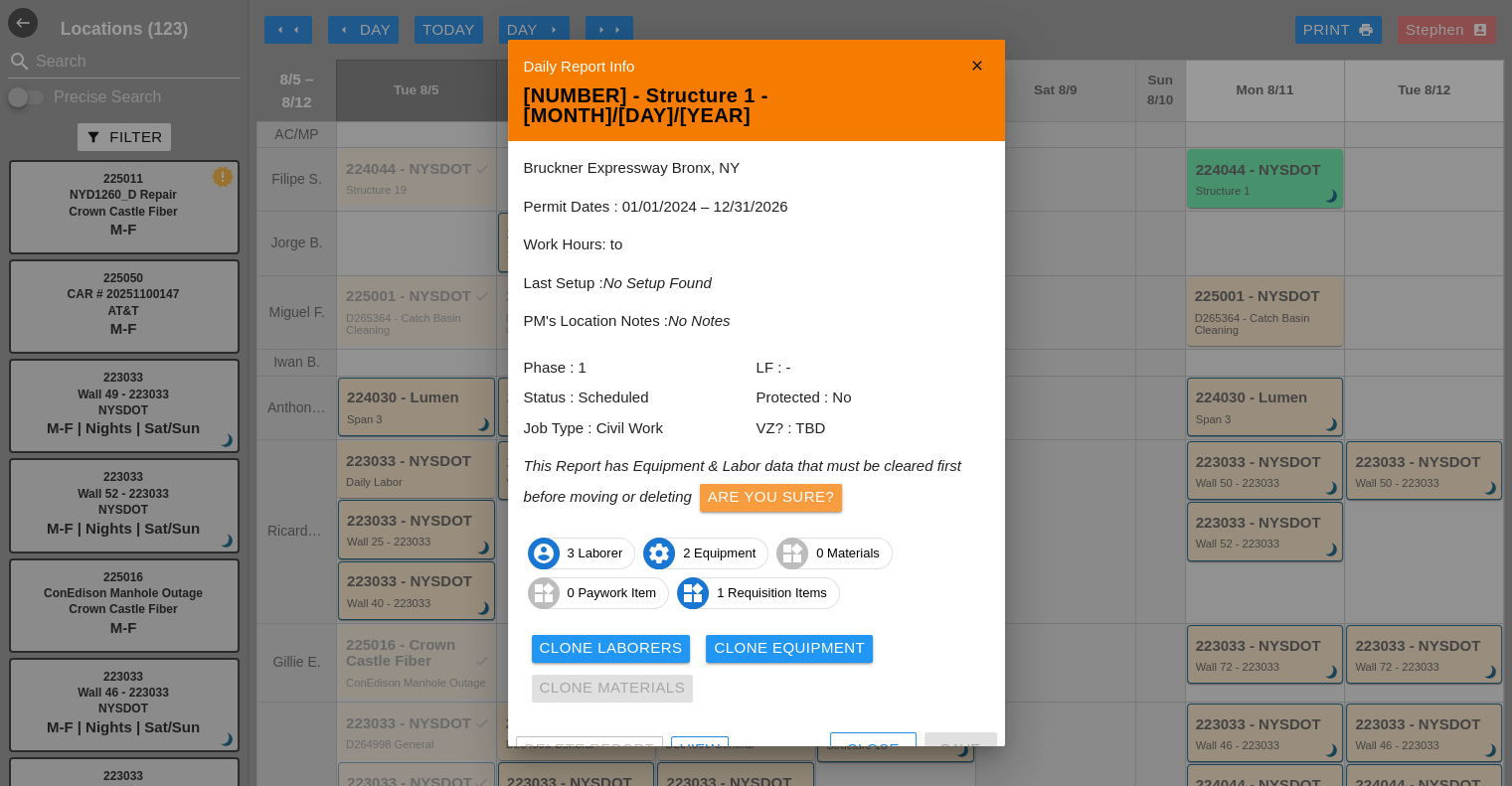 click on "Are you sure?" at bounding box center [770, 497] 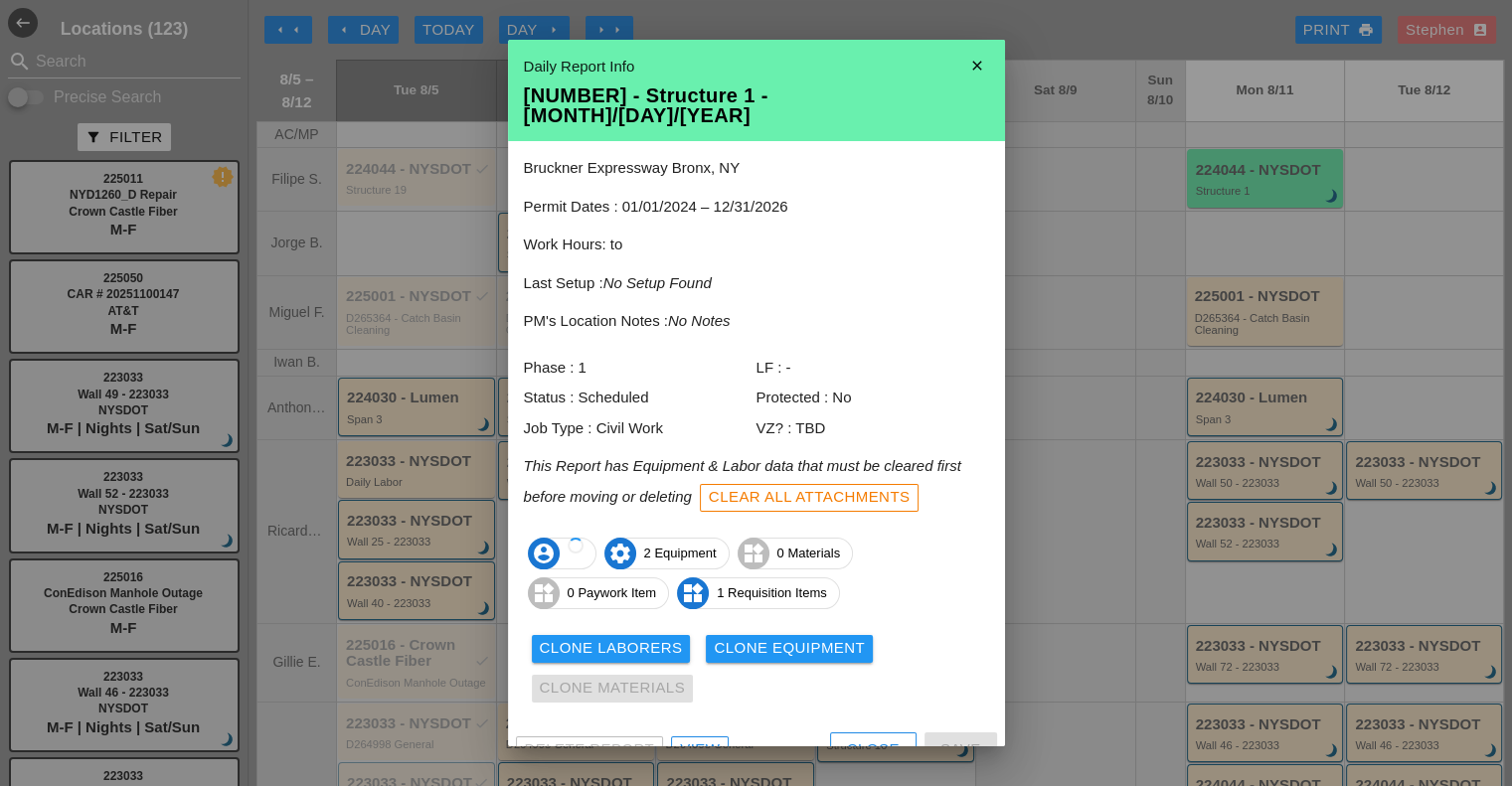 click on "close" at bounding box center (977, 66) 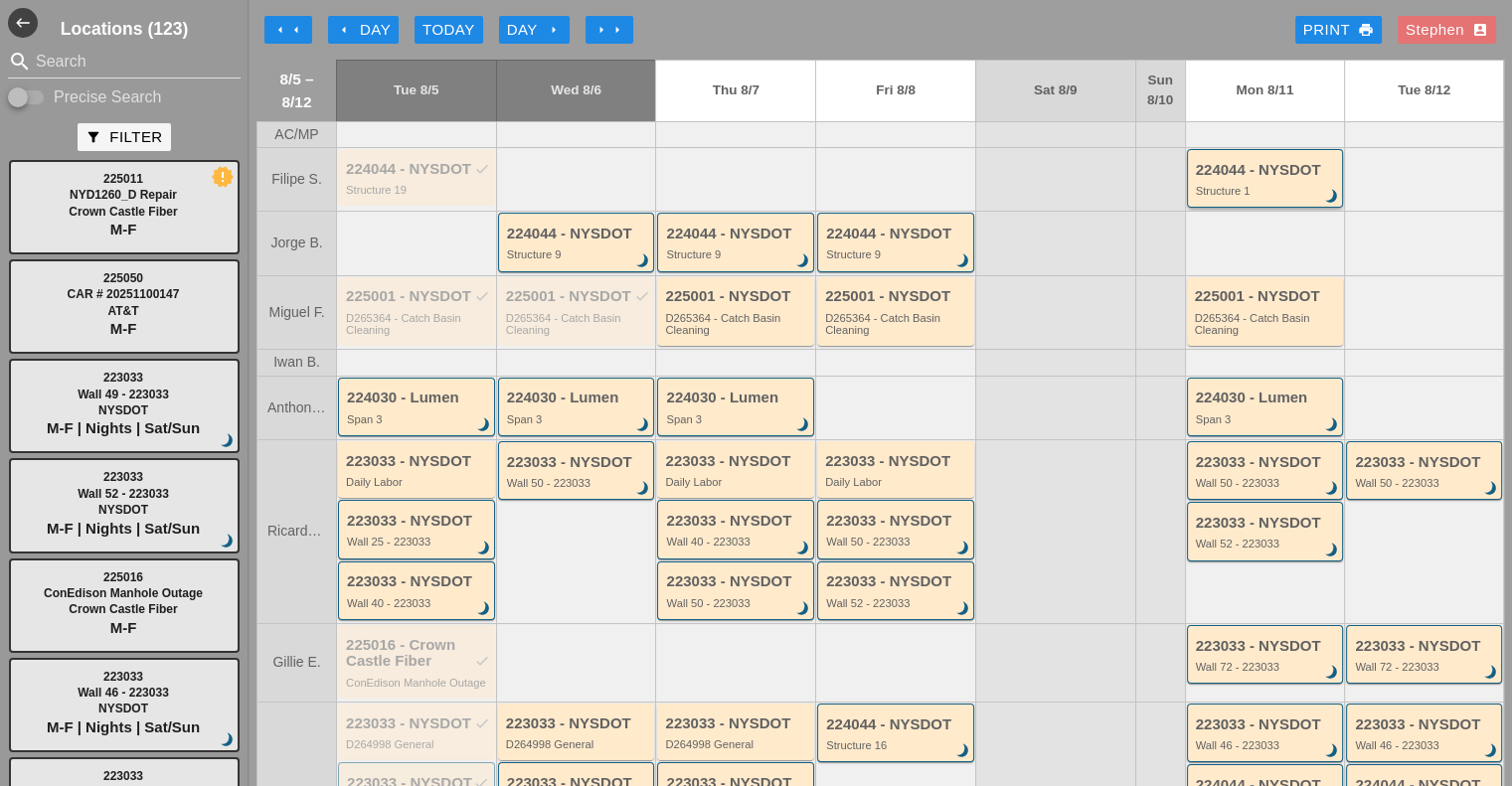 click on "Structure 1" at bounding box center [1266, 191] 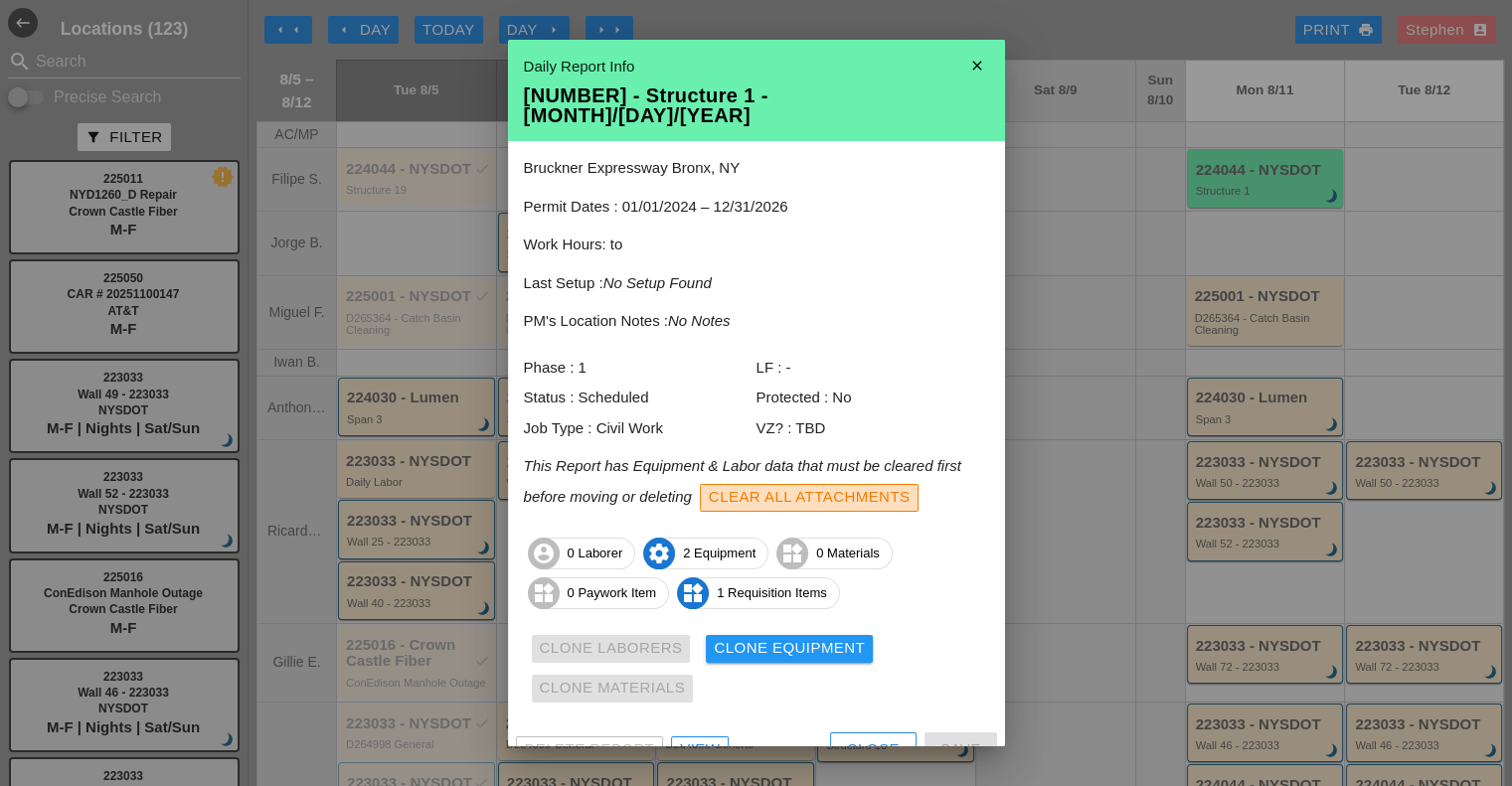 click on "Clear All Attachments" at bounding box center [809, 497] 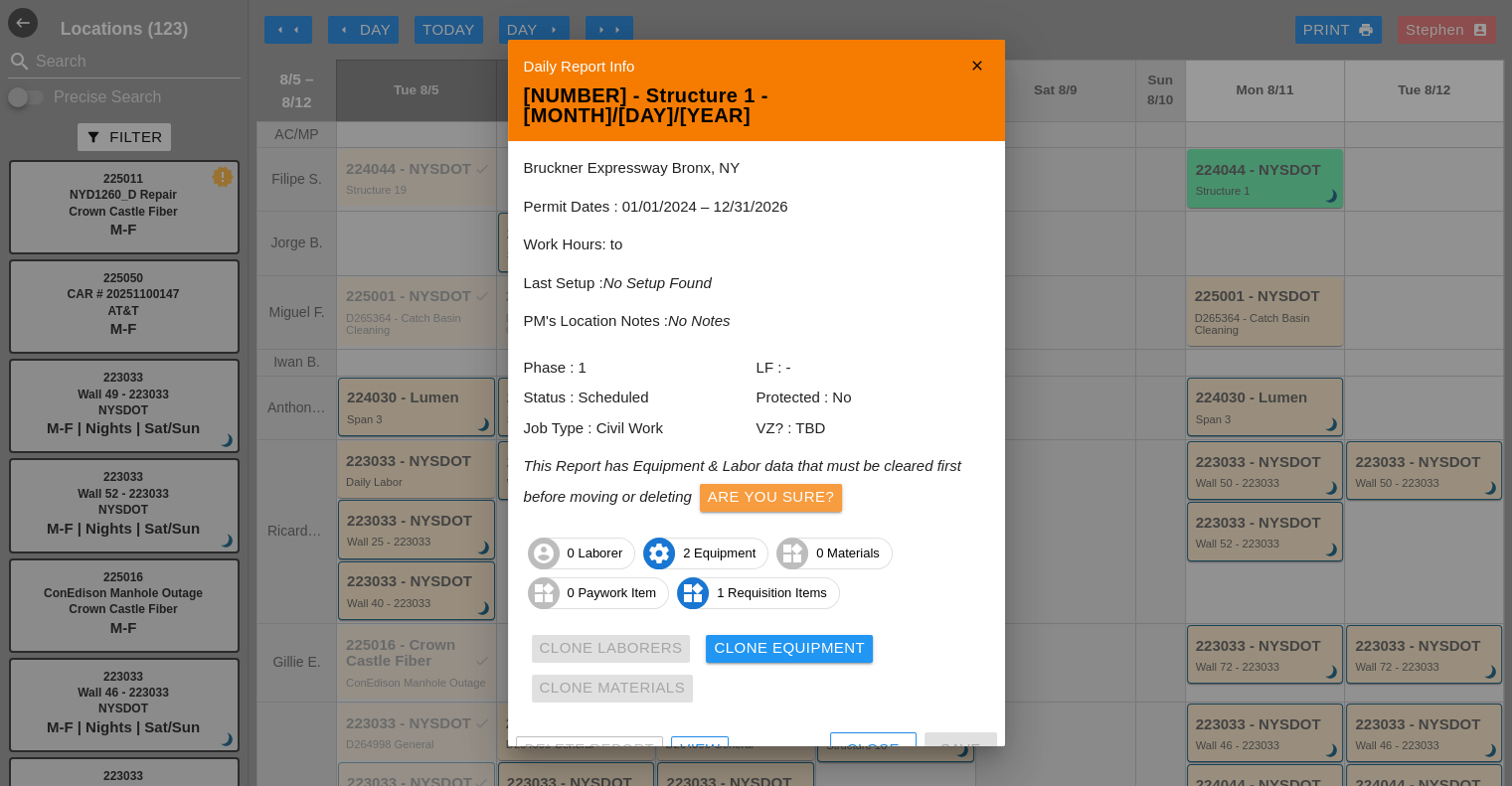 click on "Are you sure?" at bounding box center (770, 497) 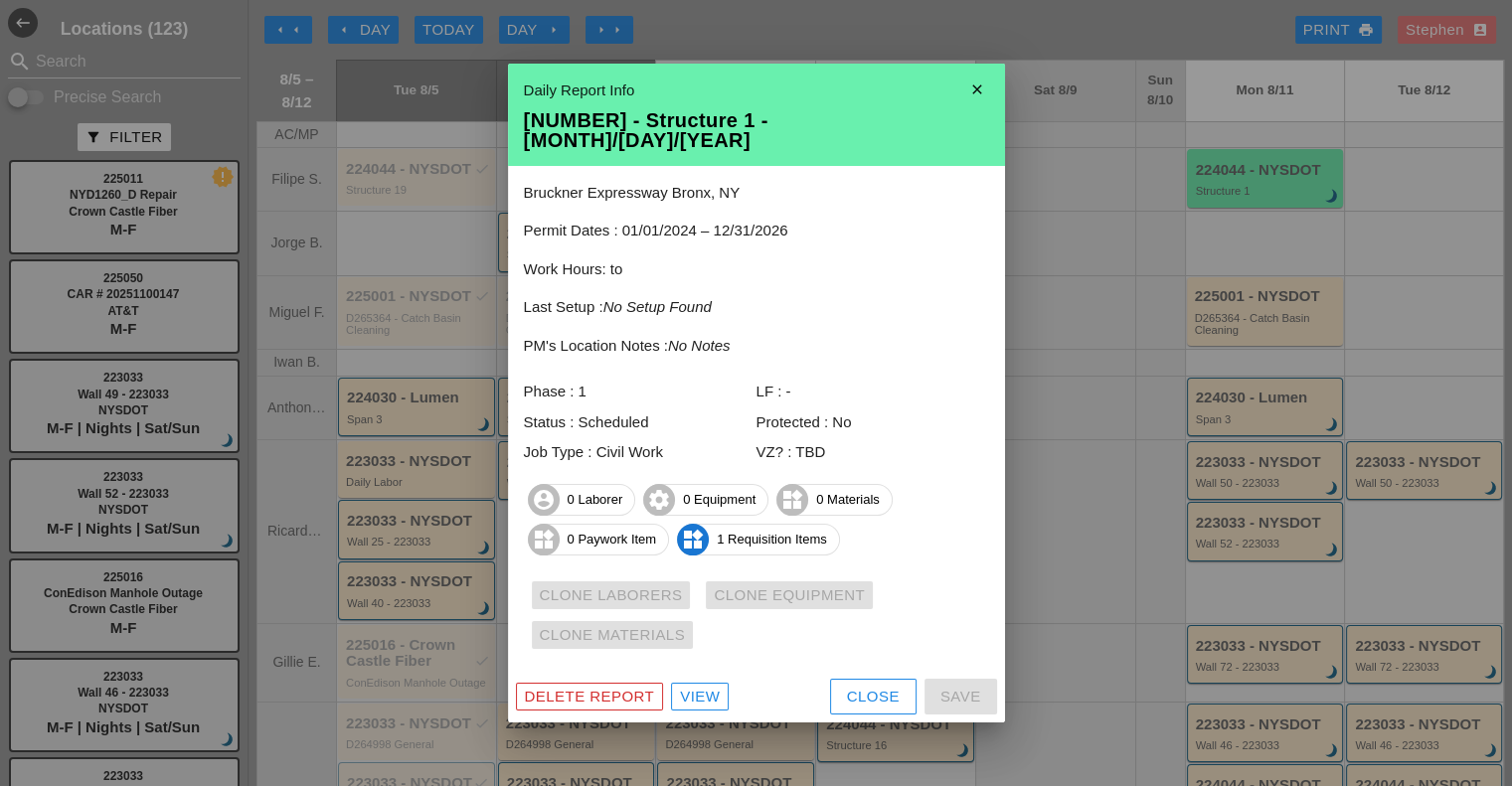 click on "Delete Report" at bounding box center [589, 697] 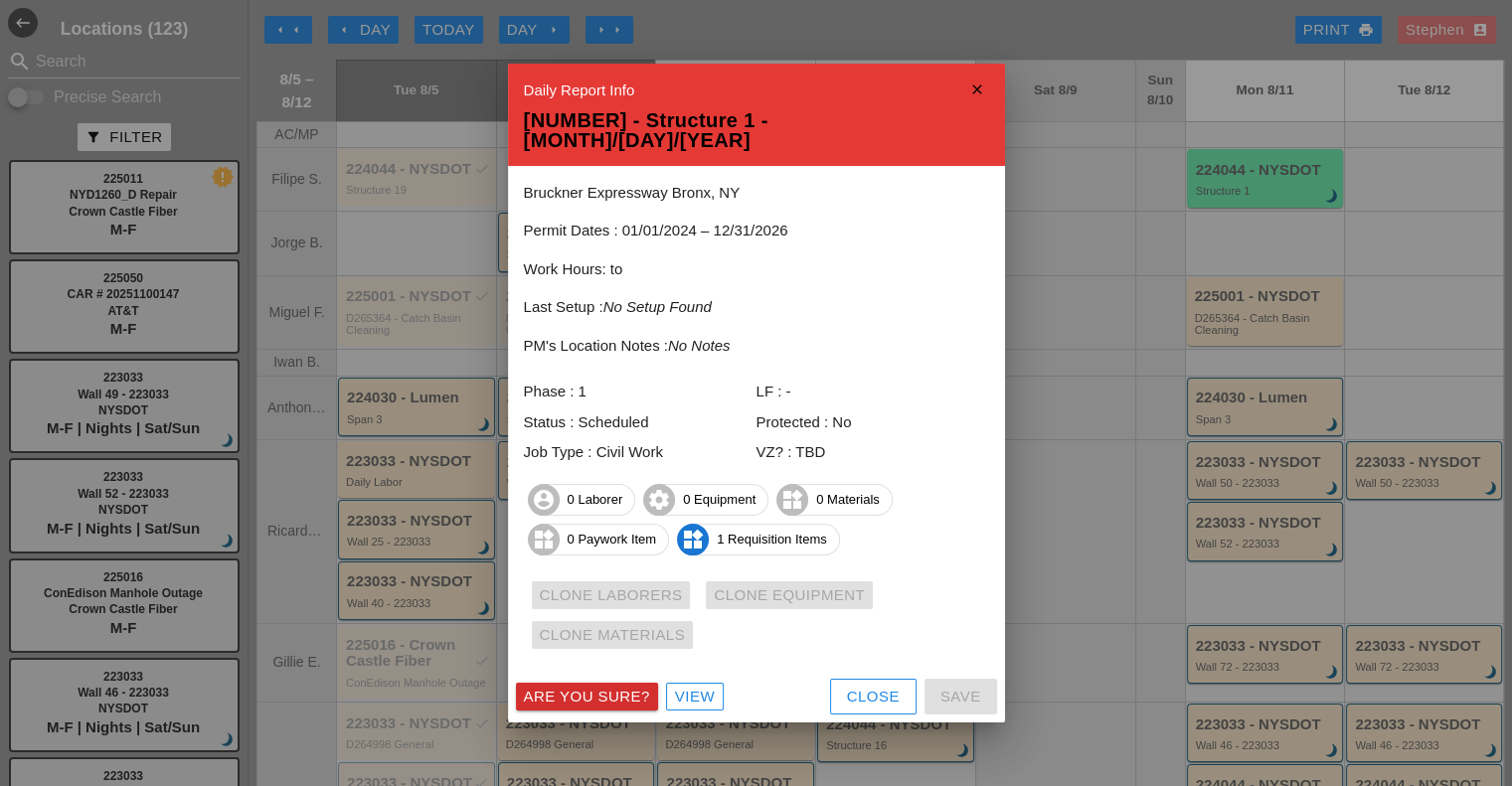 click on "Are you sure?" at bounding box center (587, 697) 